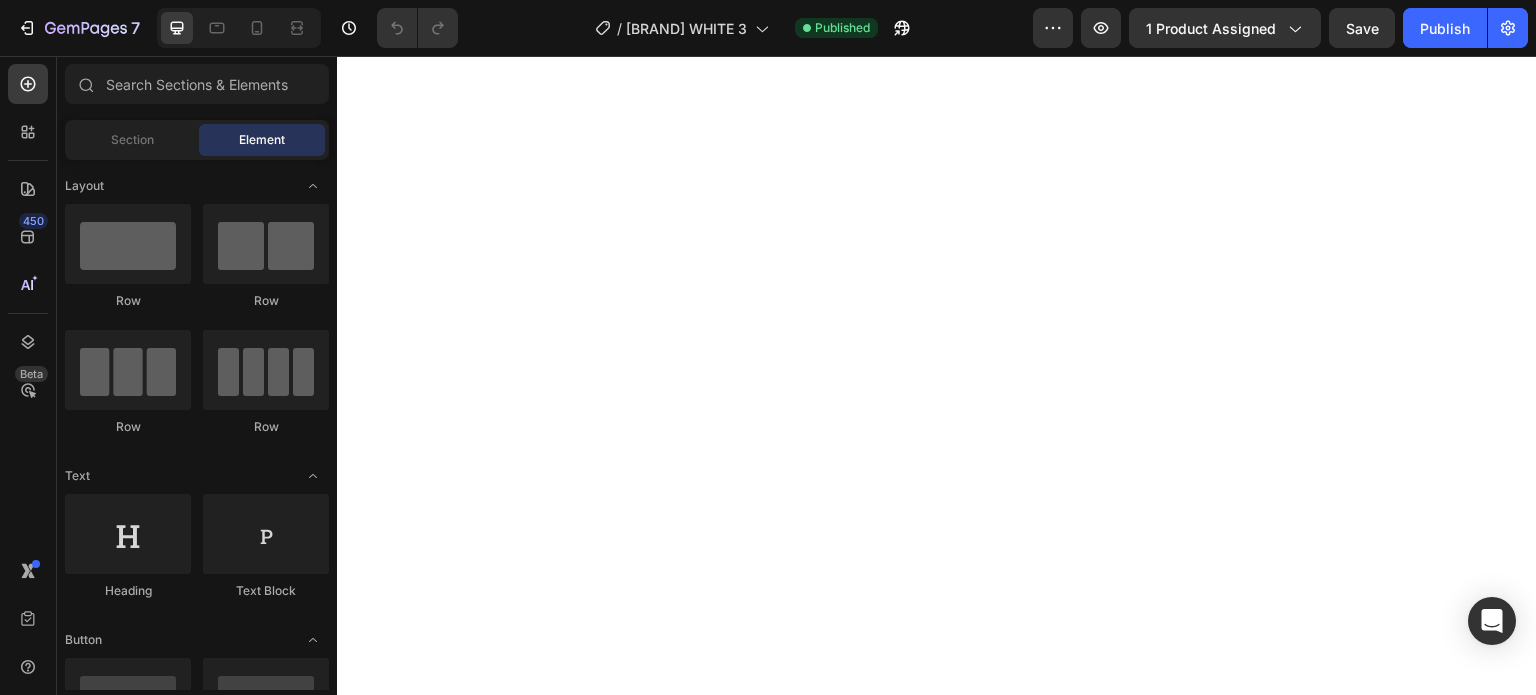scroll, scrollTop: 0, scrollLeft: 0, axis: both 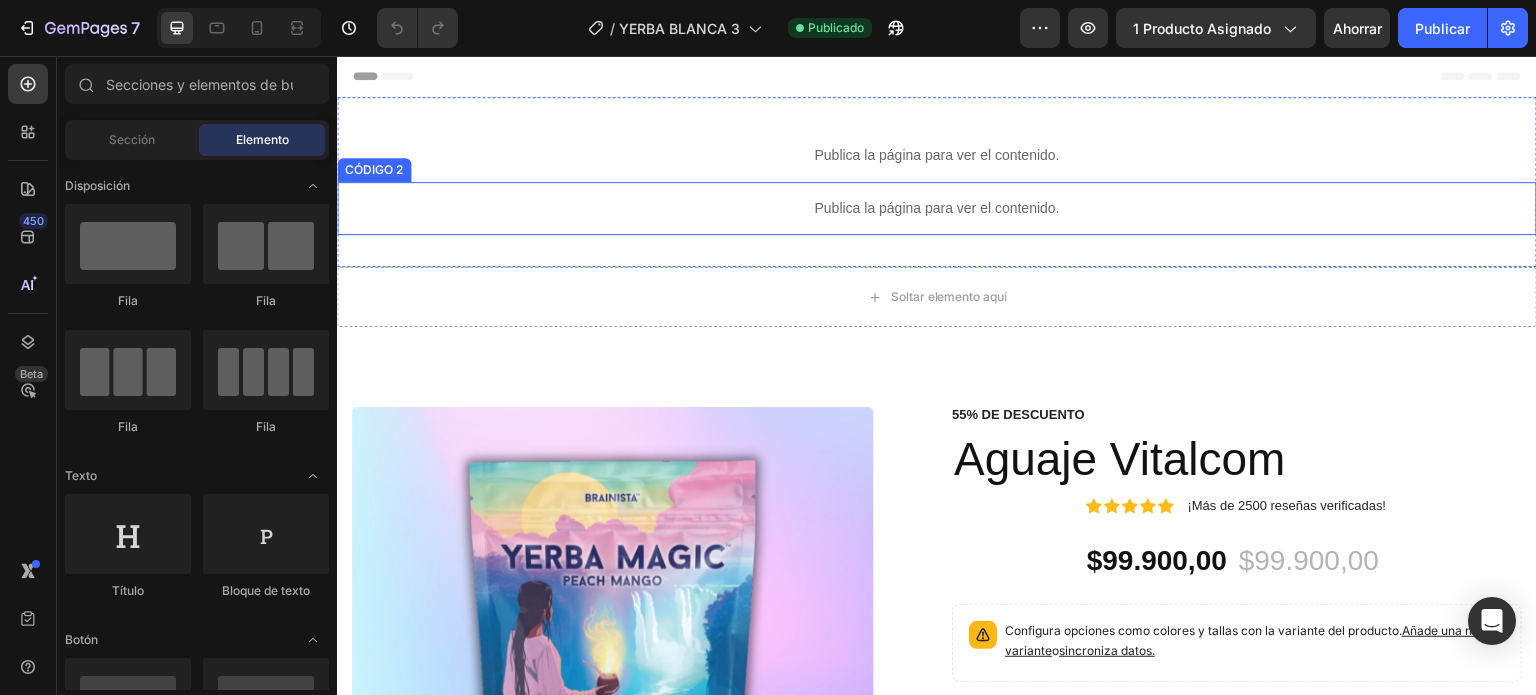 click on "Publica la página para ver el contenido." at bounding box center (937, 208) 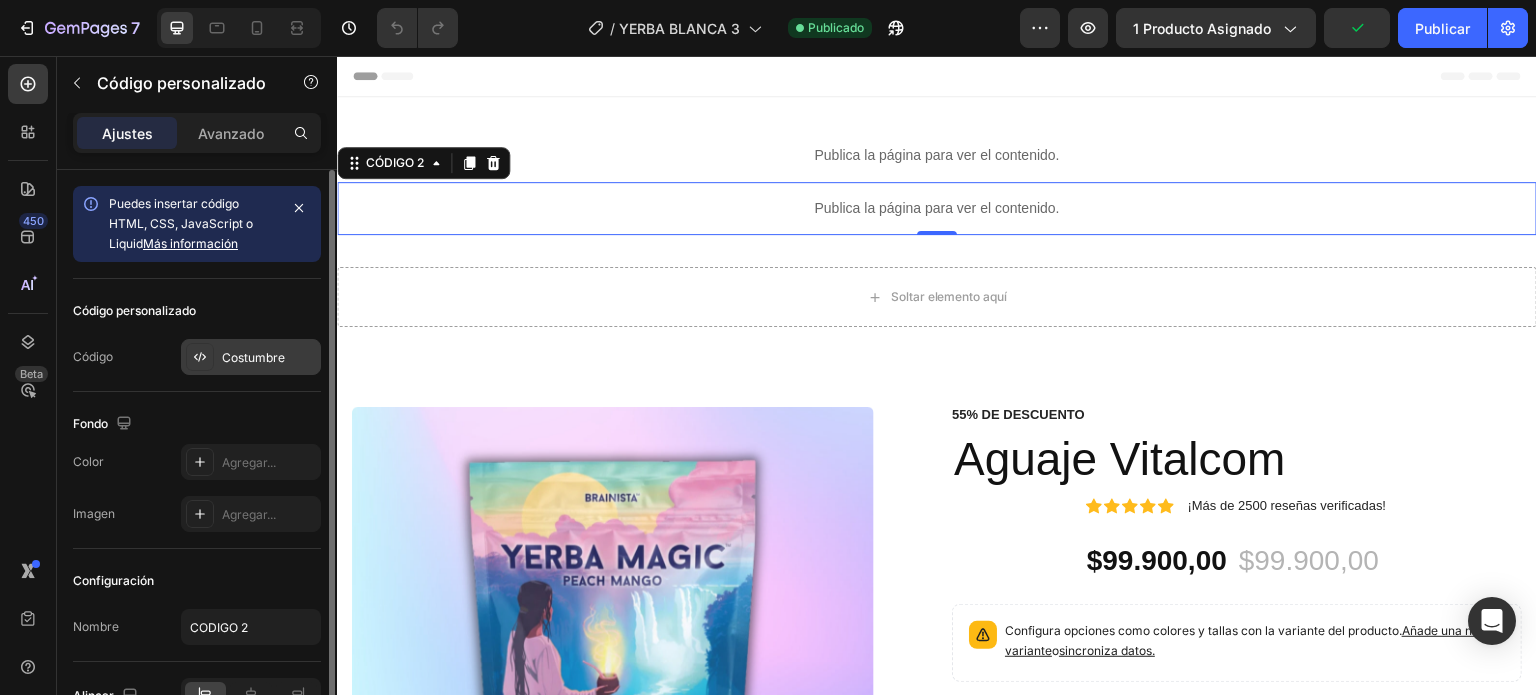 click on "Costumbre" at bounding box center (253, 357) 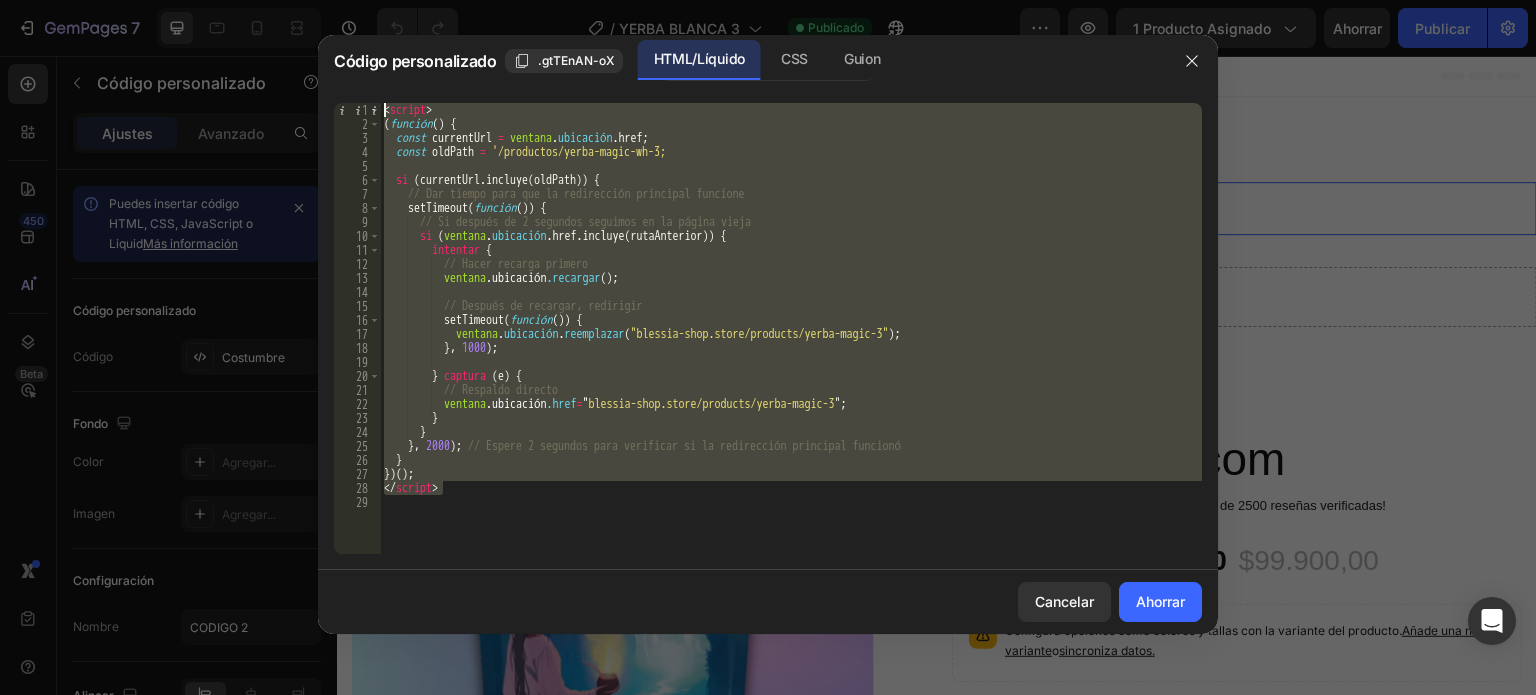 drag, startPoint x: 477, startPoint y: 493, endPoint x: 388, endPoint y: 84, distance: 418.57138 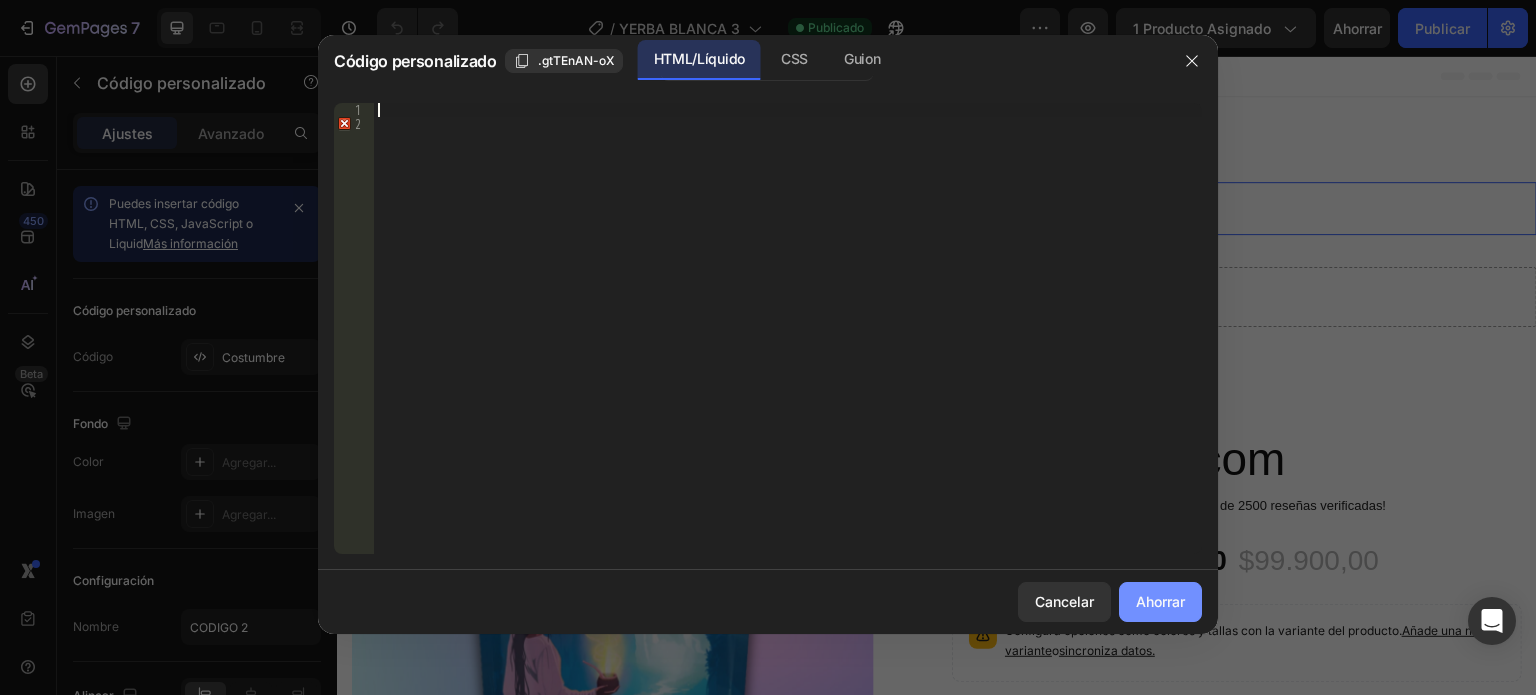 click on "Ahorrar" at bounding box center (1160, 601) 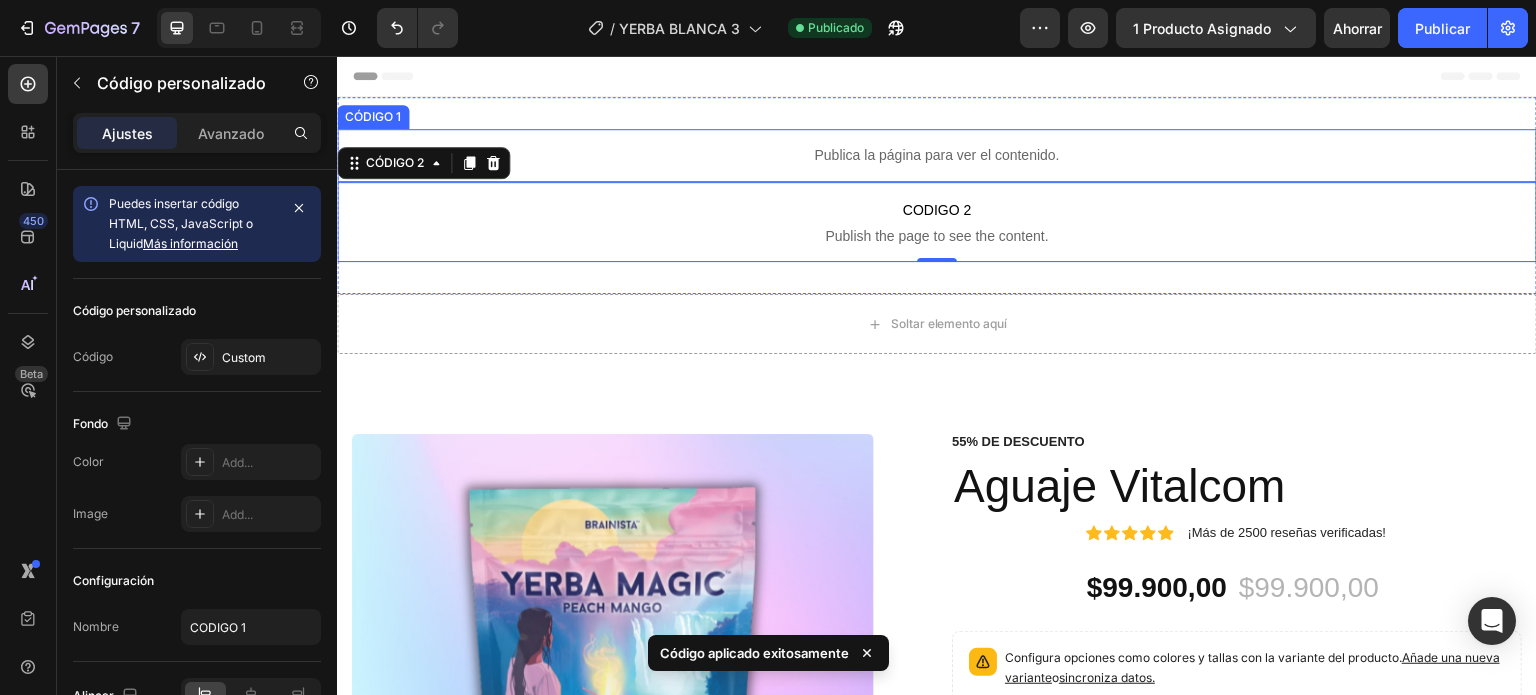click on "Publica la página para ver el contenido." at bounding box center [936, 155] 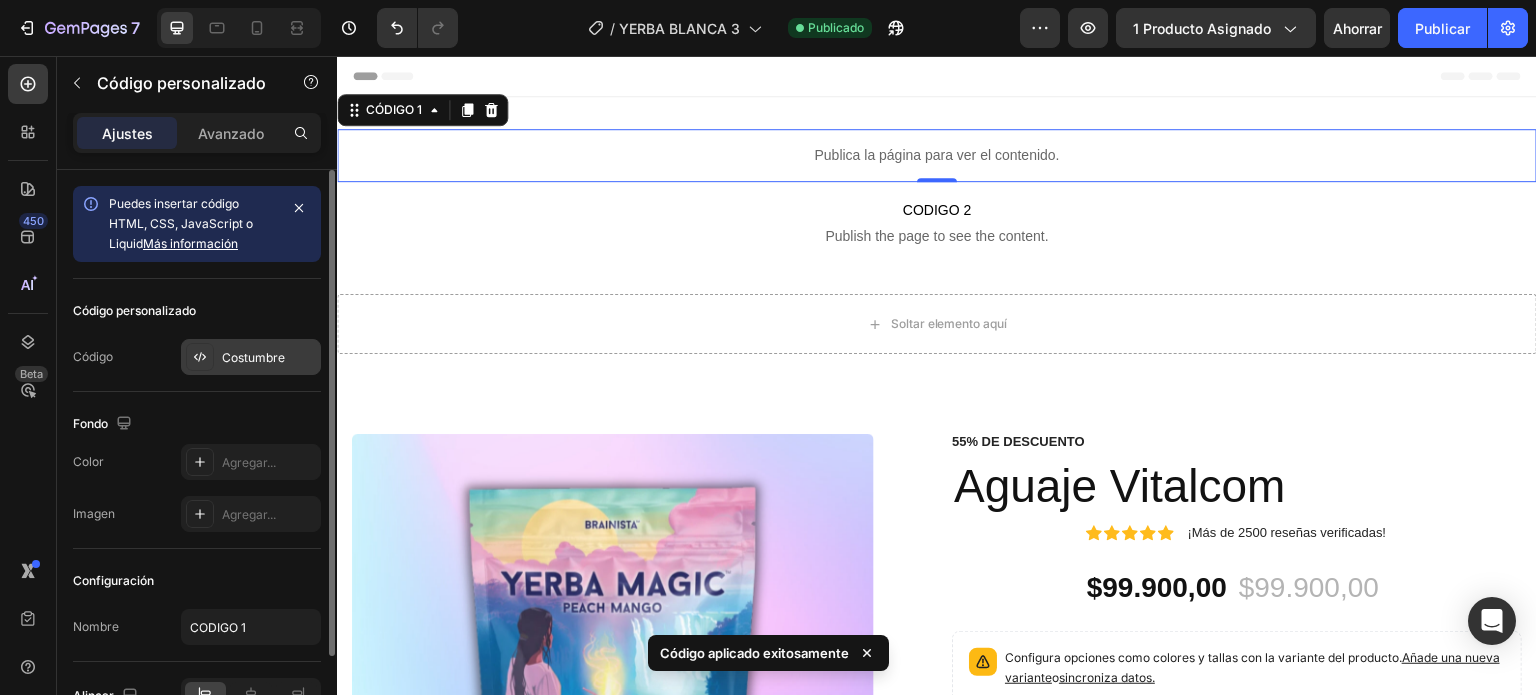 click on "Costumbre" at bounding box center (253, 357) 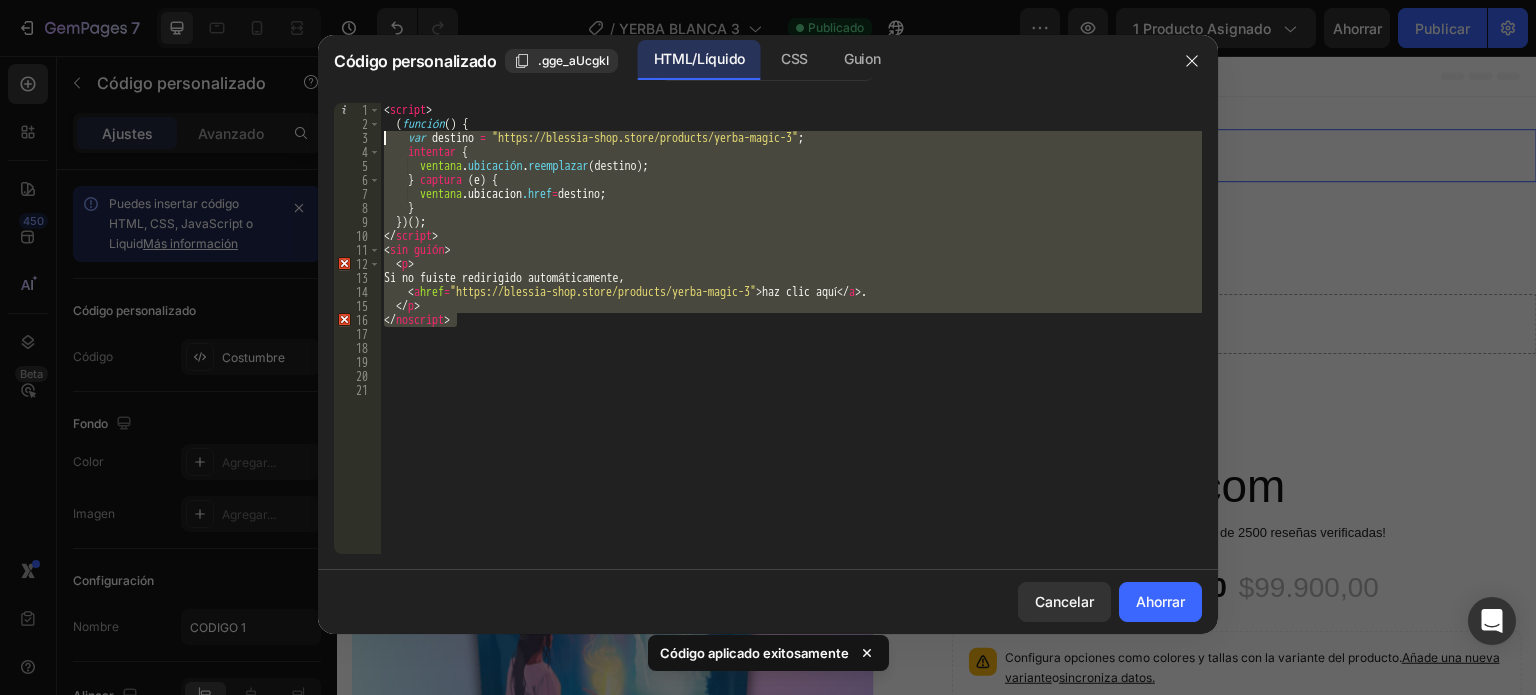 drag, startPoint x: 491, startPoint y: 322, endPoint x: 337, endPoint y: 93, distance: 275.96558 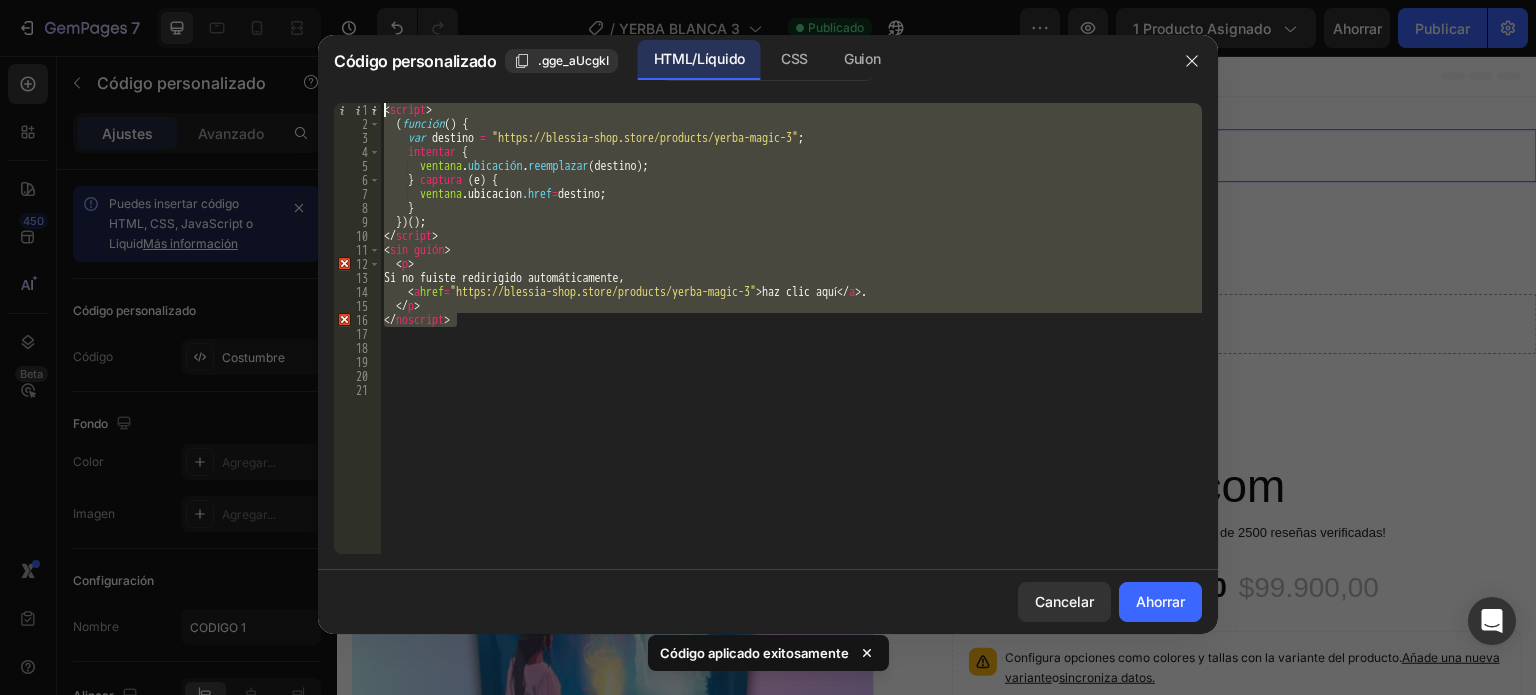 type 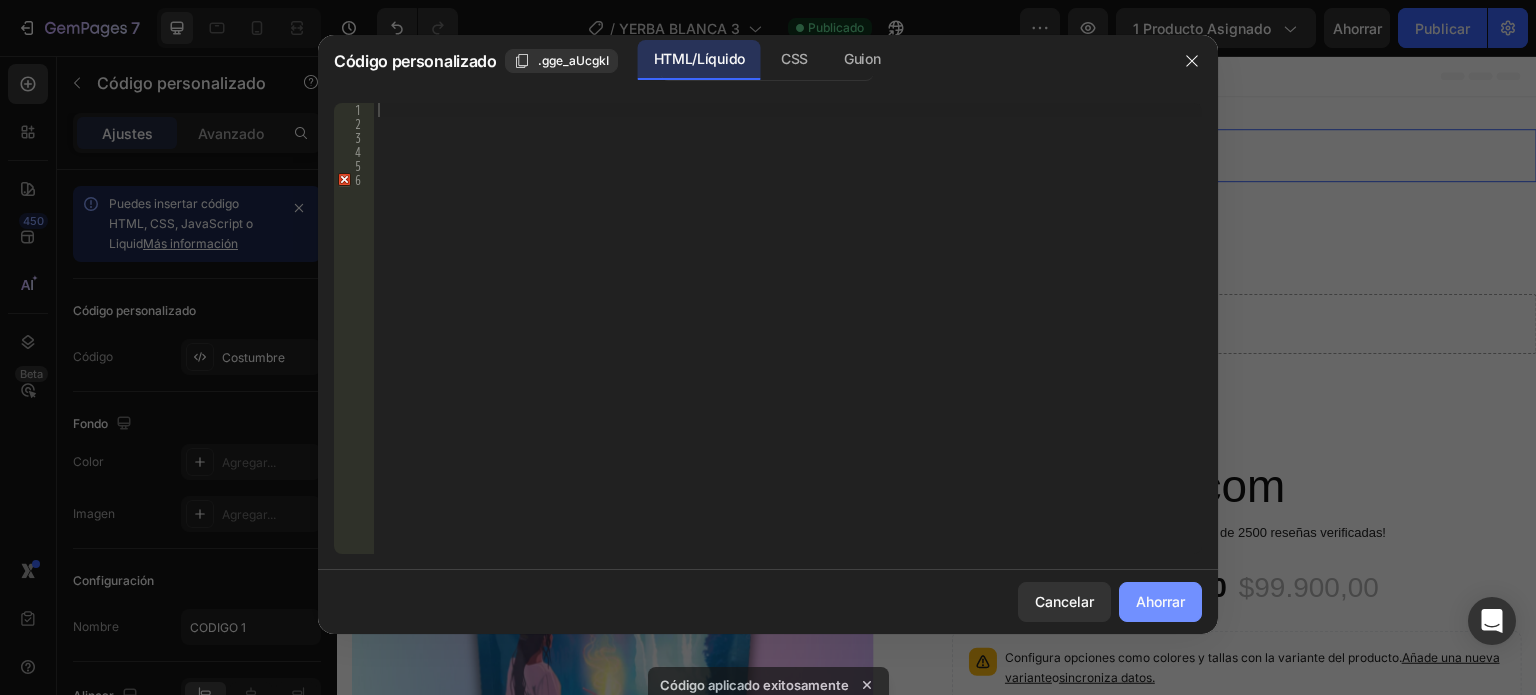 click on "Ahorrar" at bounding box center (1160, 601) 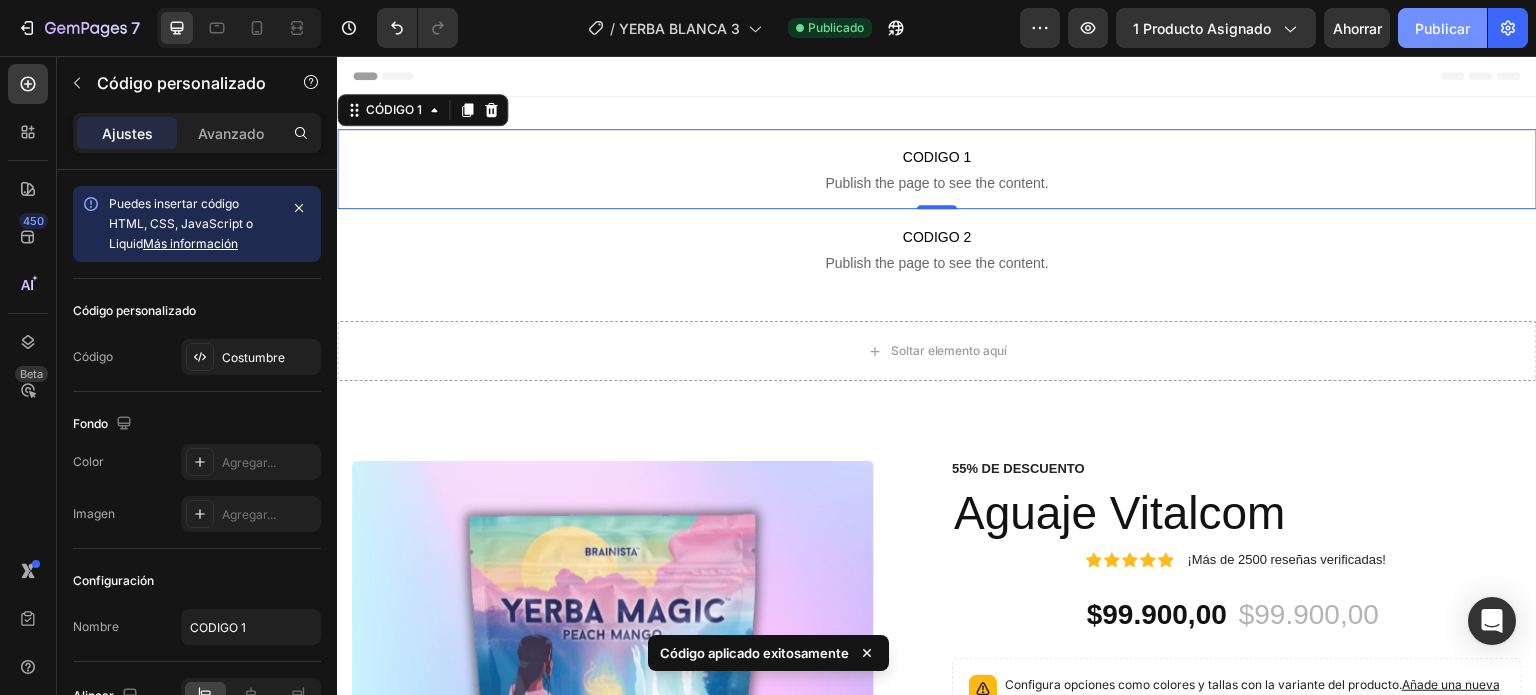 click on "Publicar" at bounding box center (1442, 28) 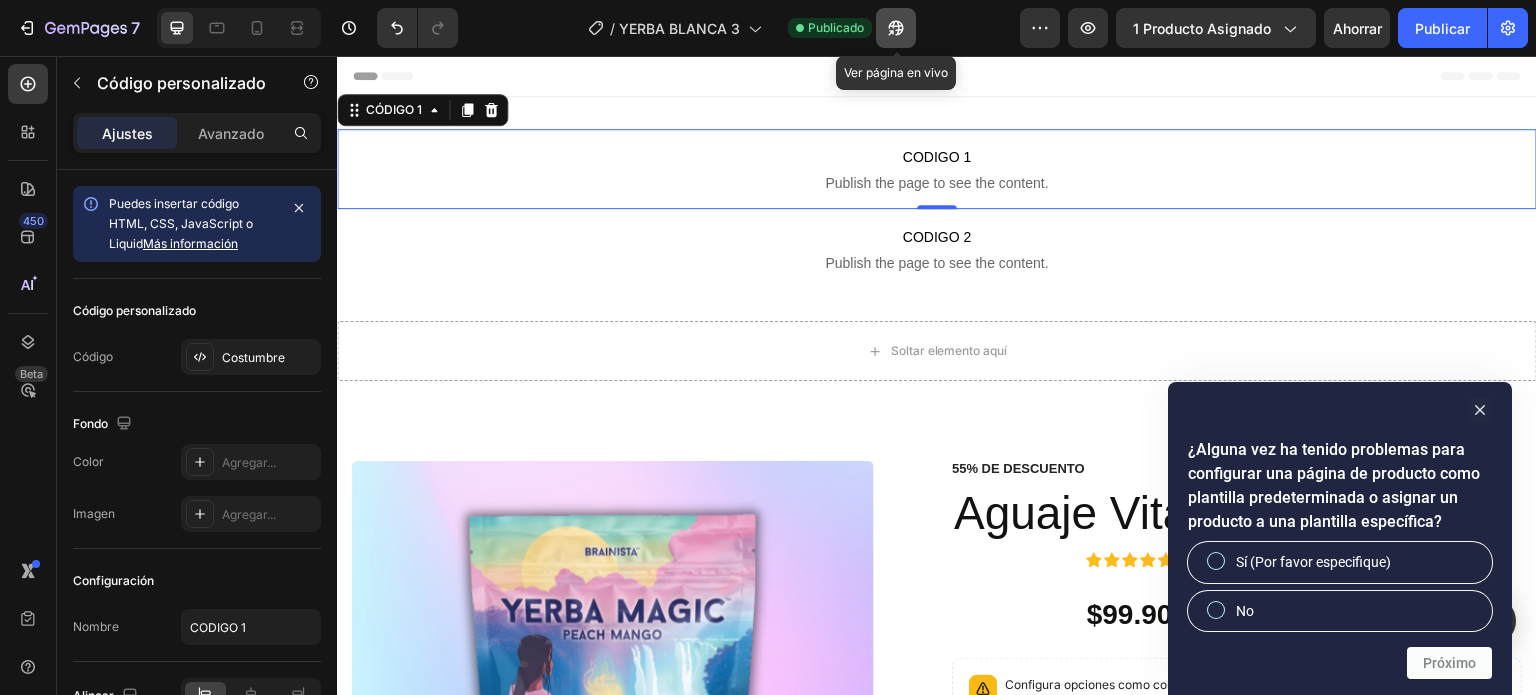 click 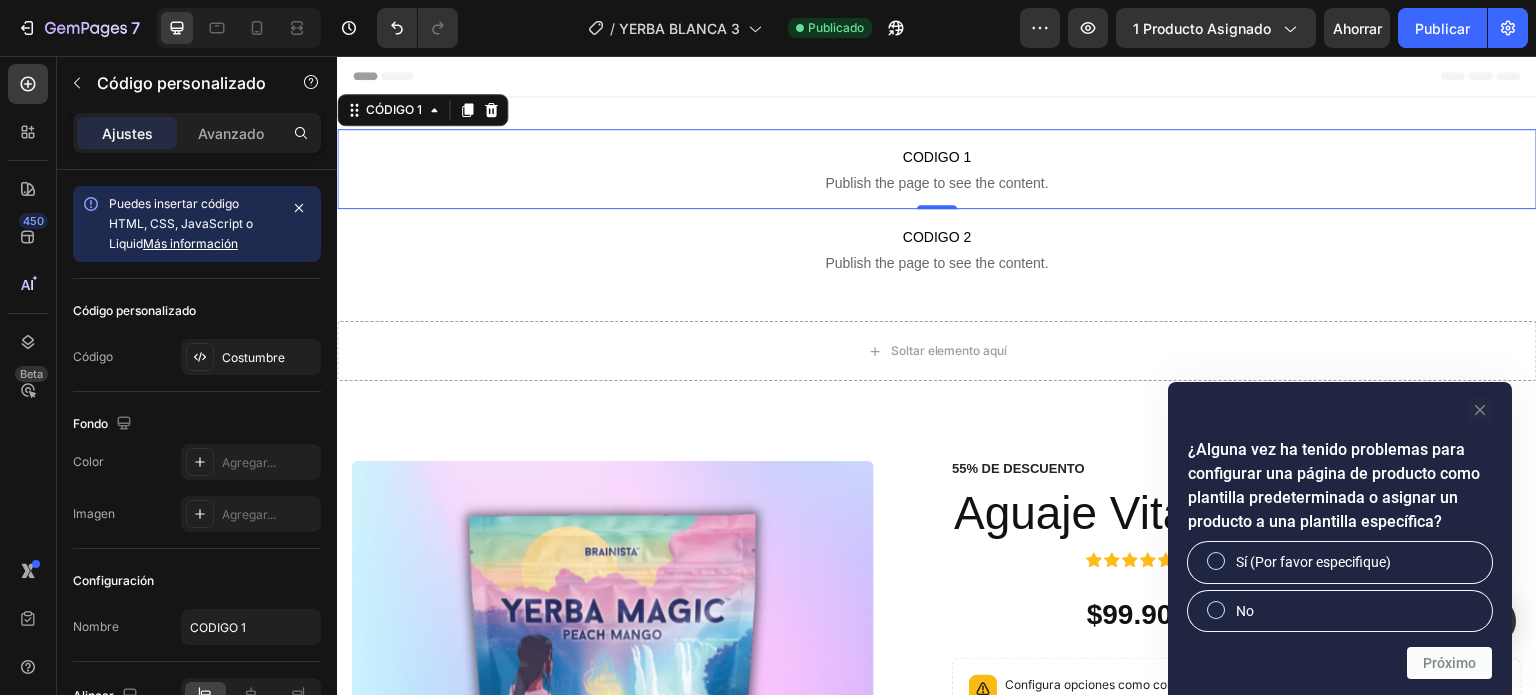 click 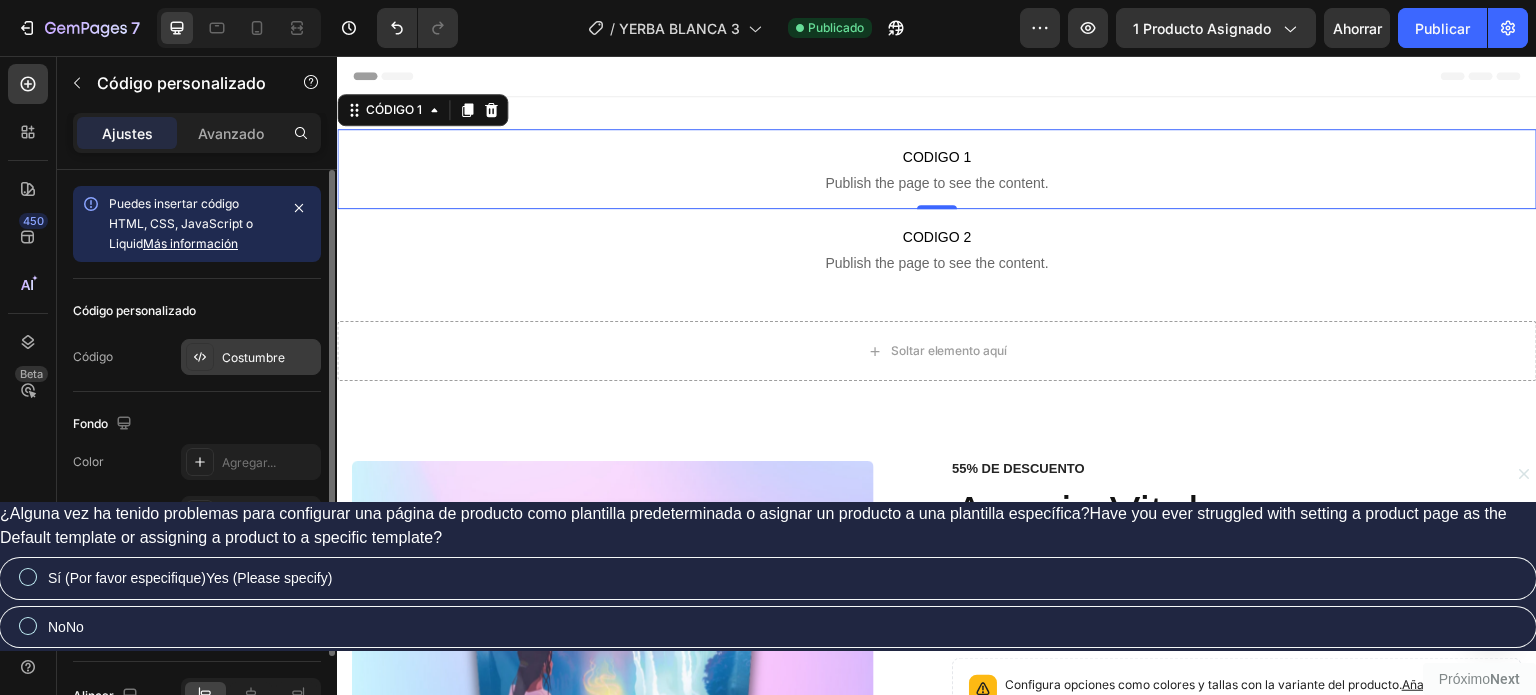click on "Costumbre" at bounding box center (253, 357) 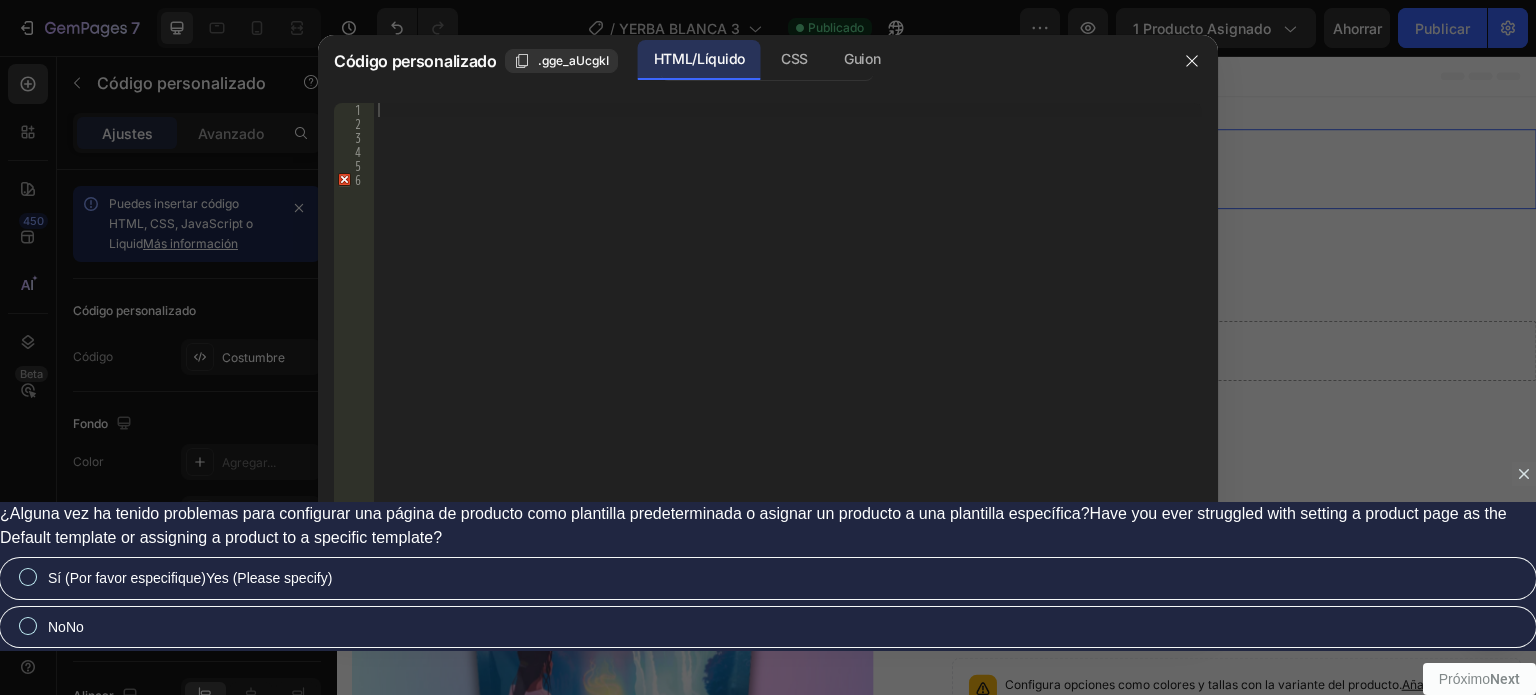 type 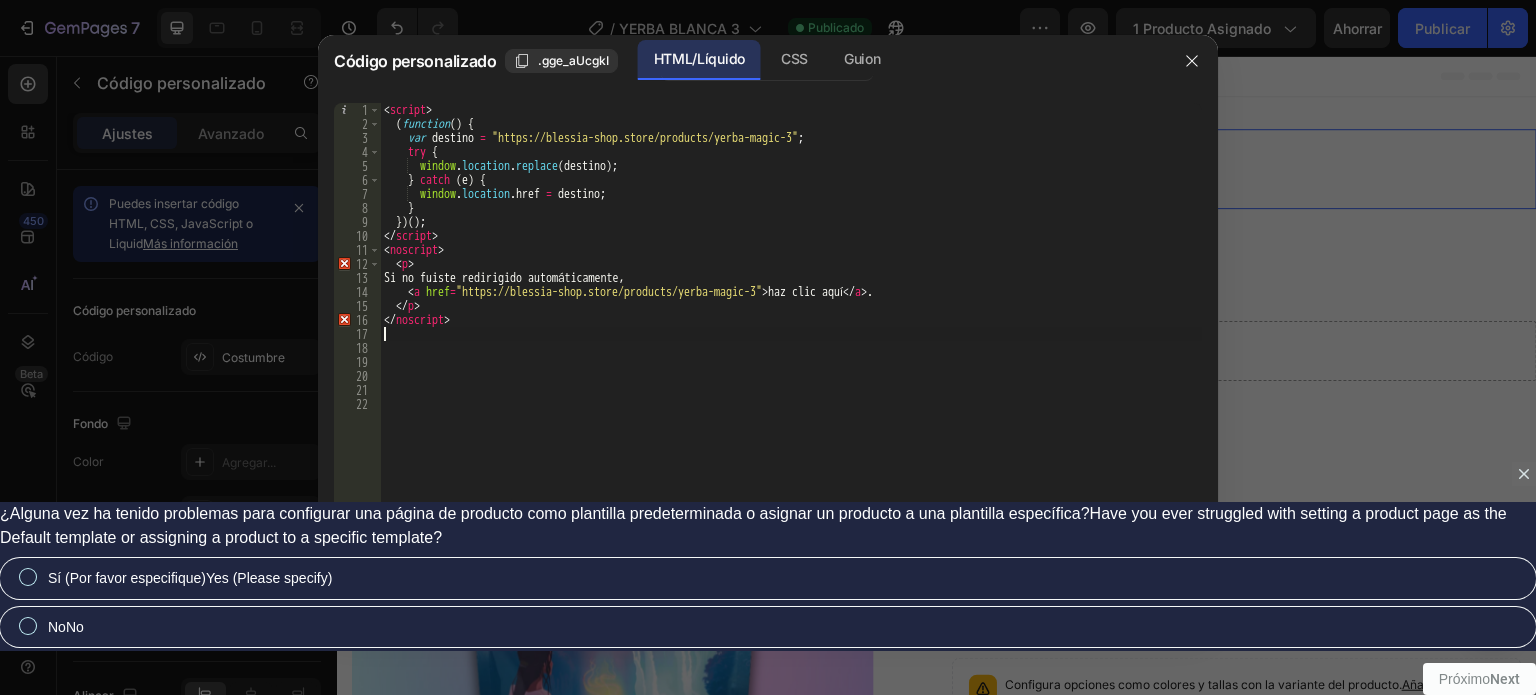 click on "Ahorrar" 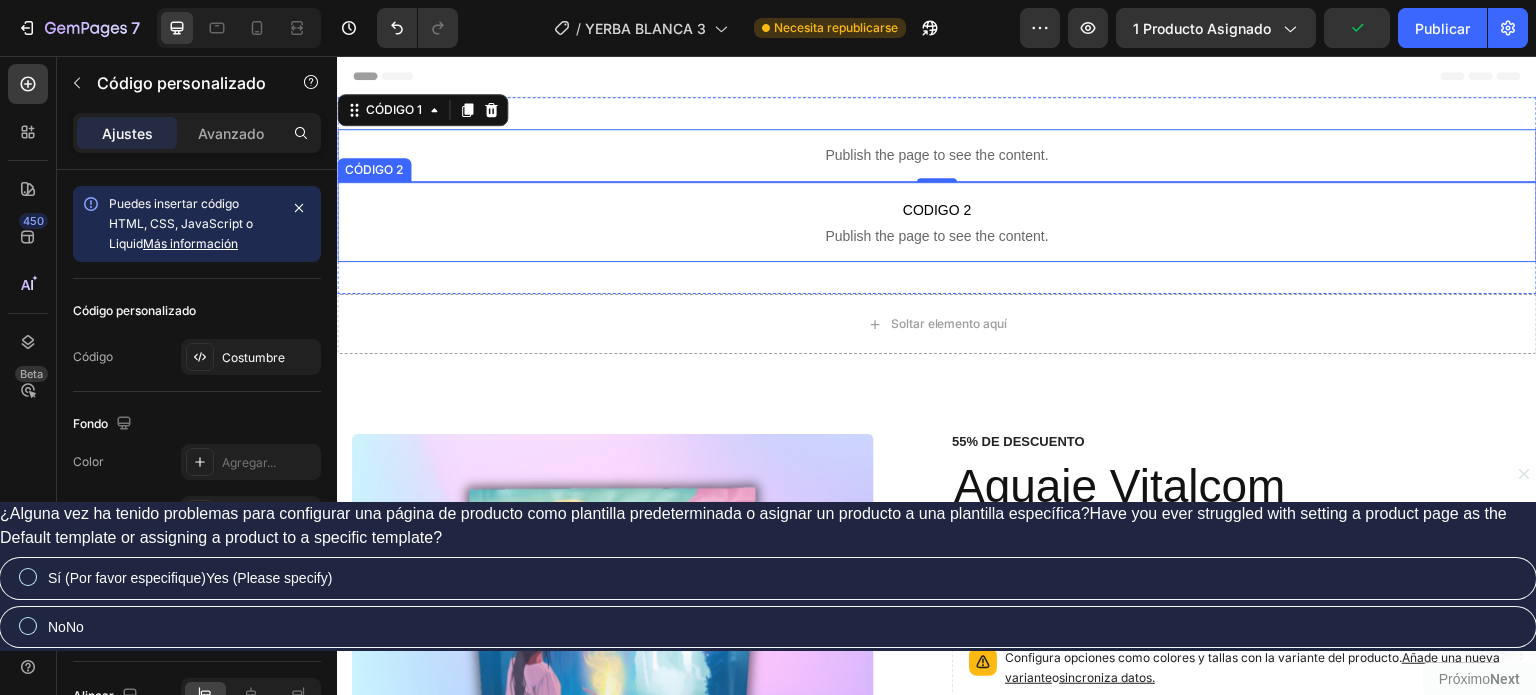 click on "CODIGO 2" at bounding box center (937, 210) 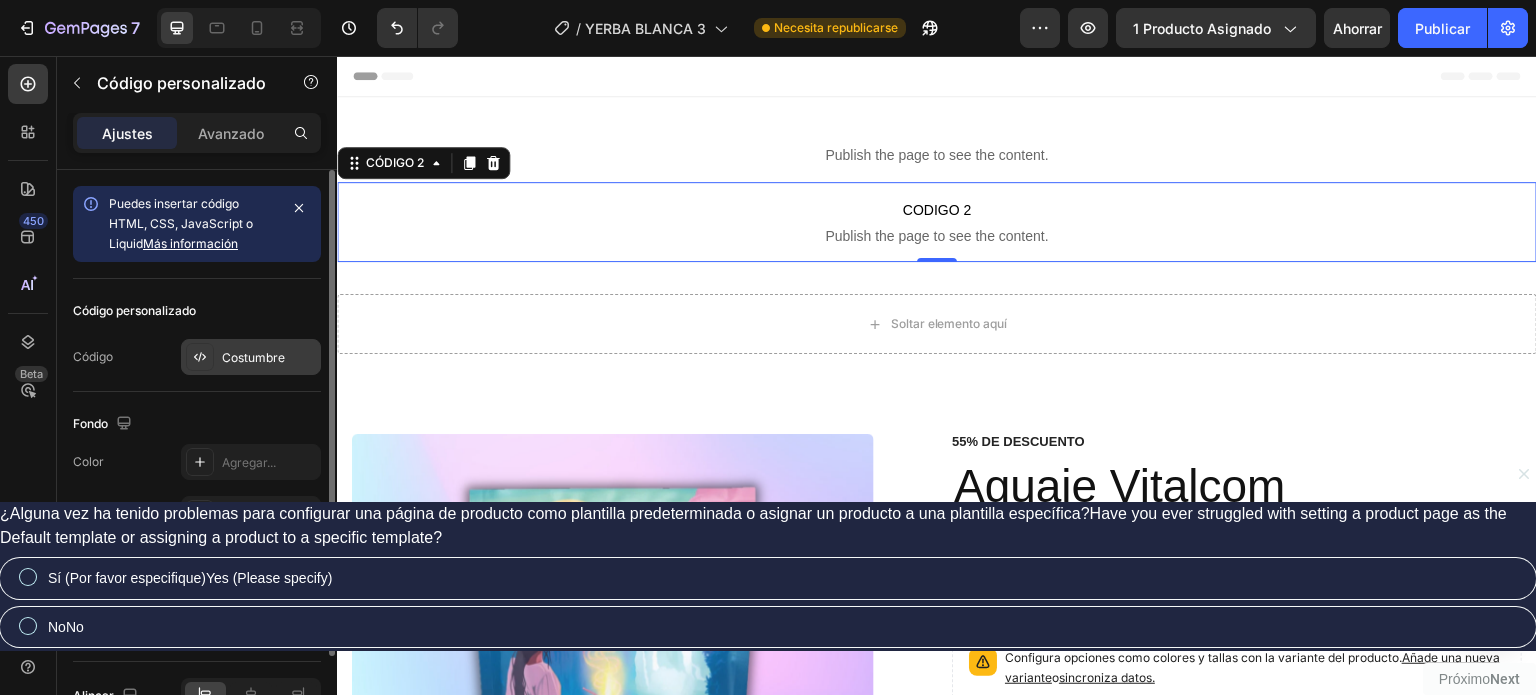 click on "Costumbre" at bounding box center (253, 357) 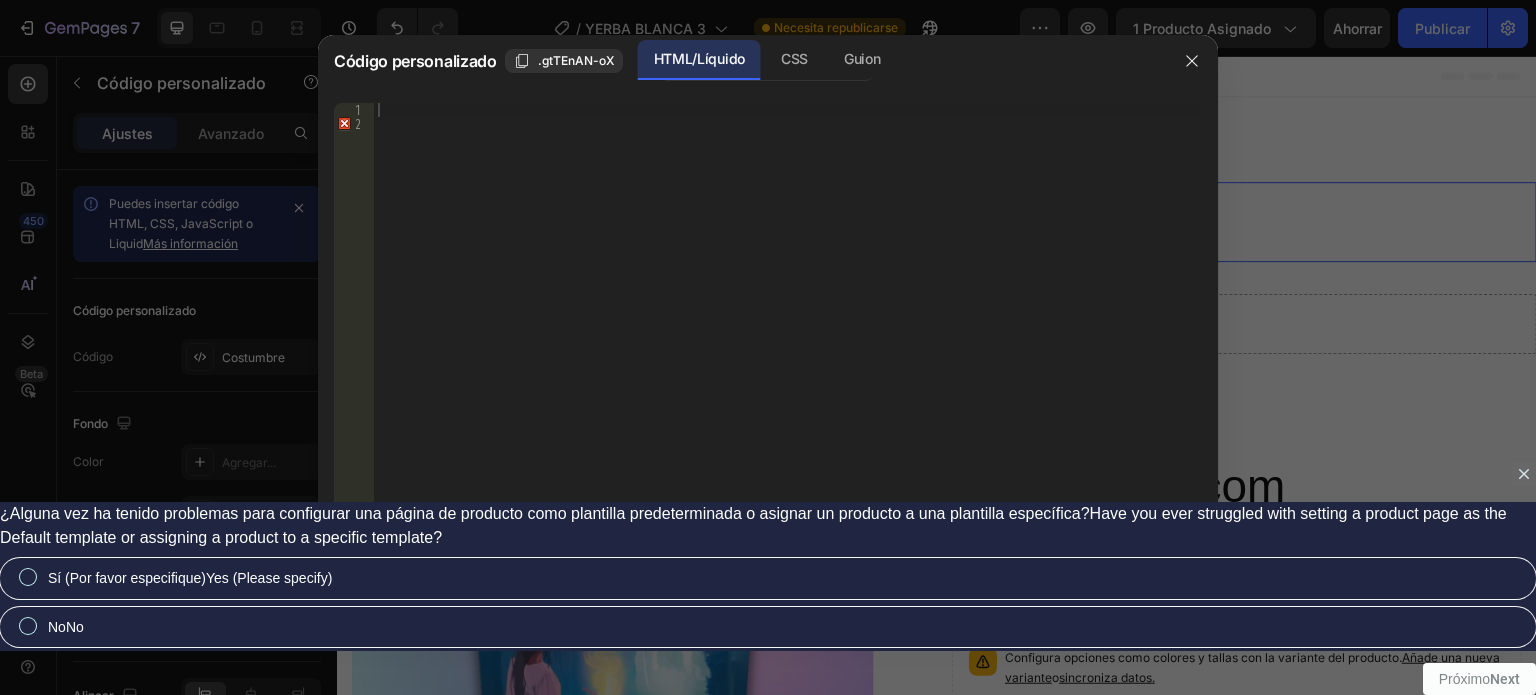 type 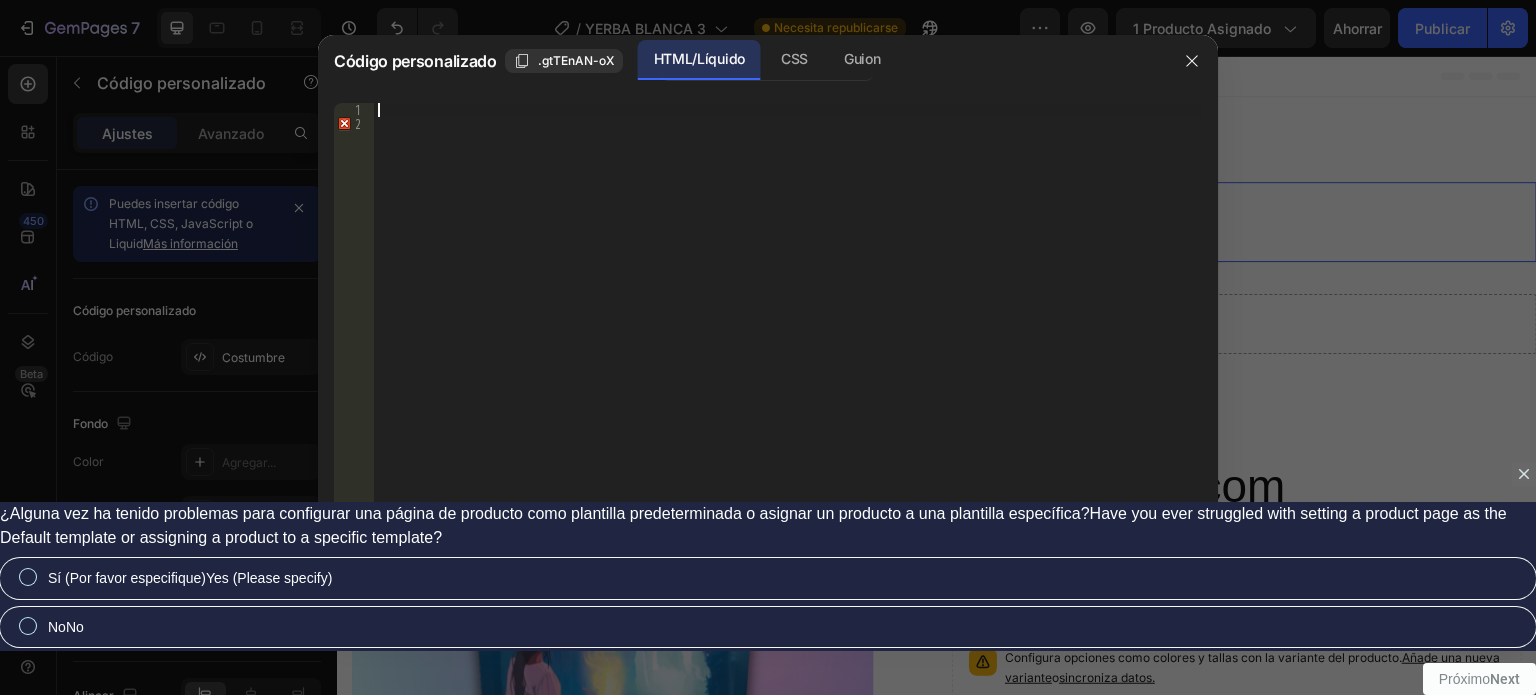 click at bounding box center [788, 342] 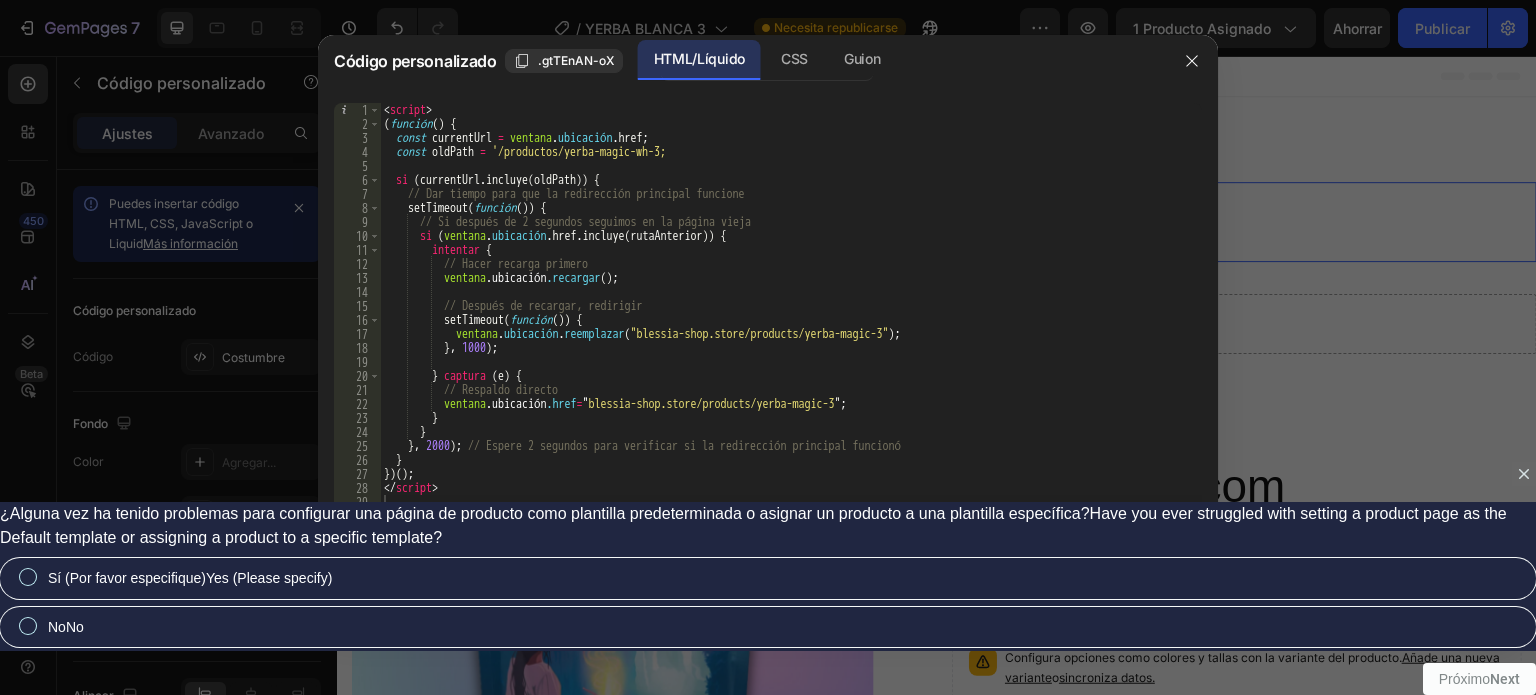 click on "Ahorrar" at bounding box center [1160, 601] 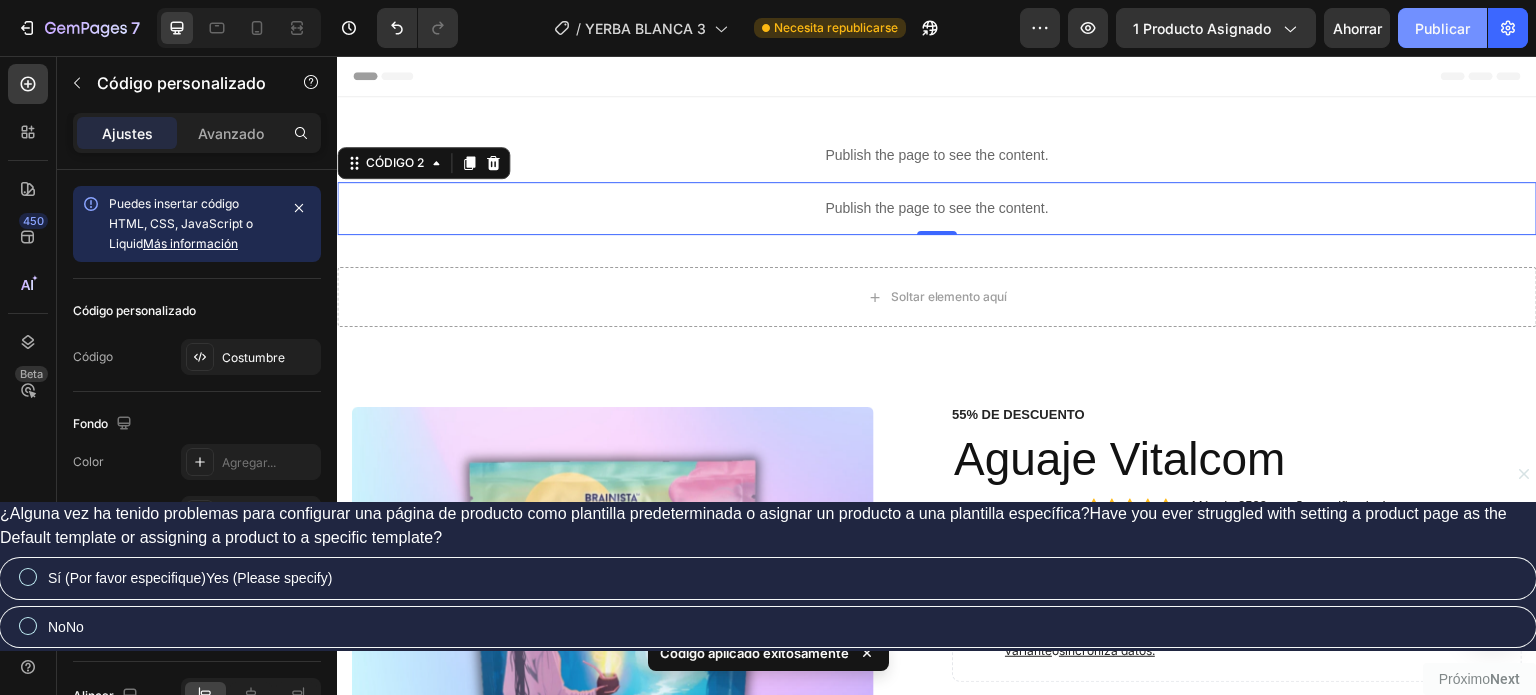 click on "Publicar" at bounding box center (1442, 28) 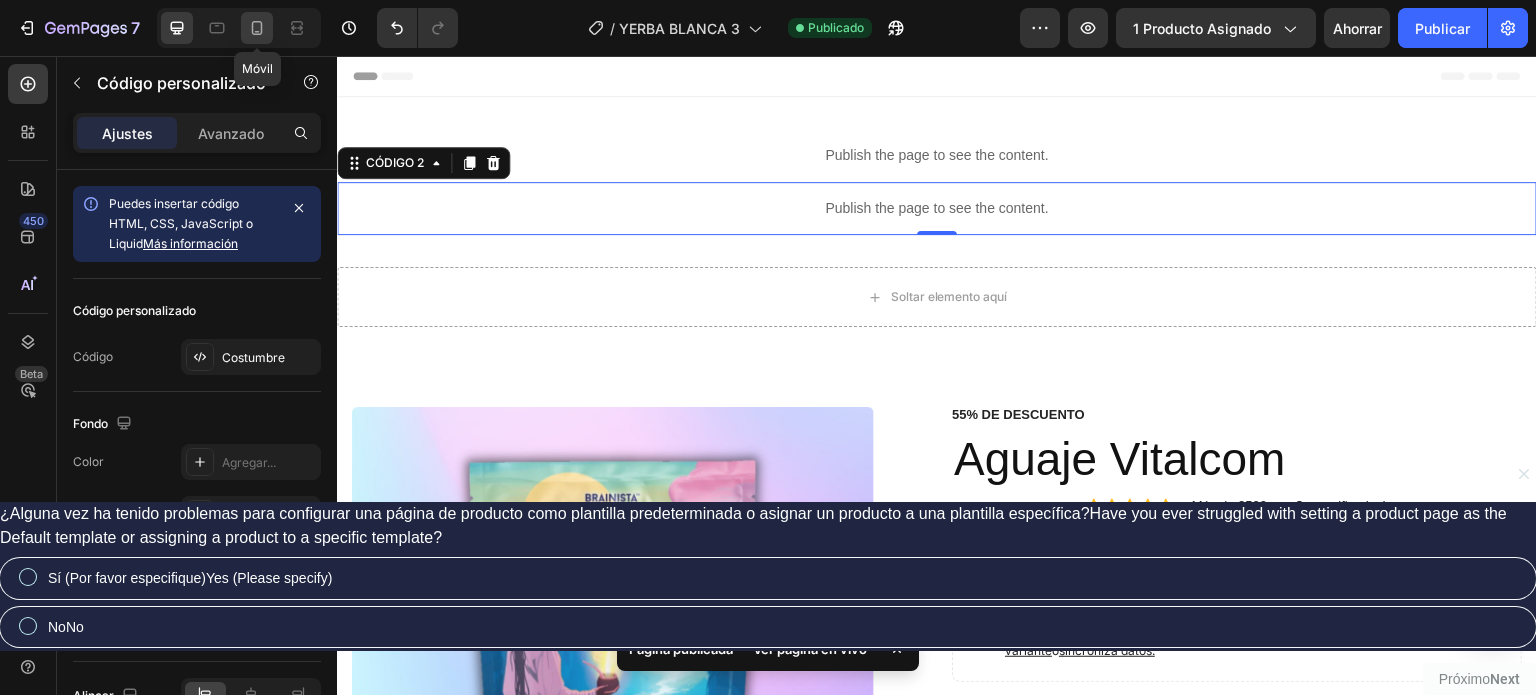 click 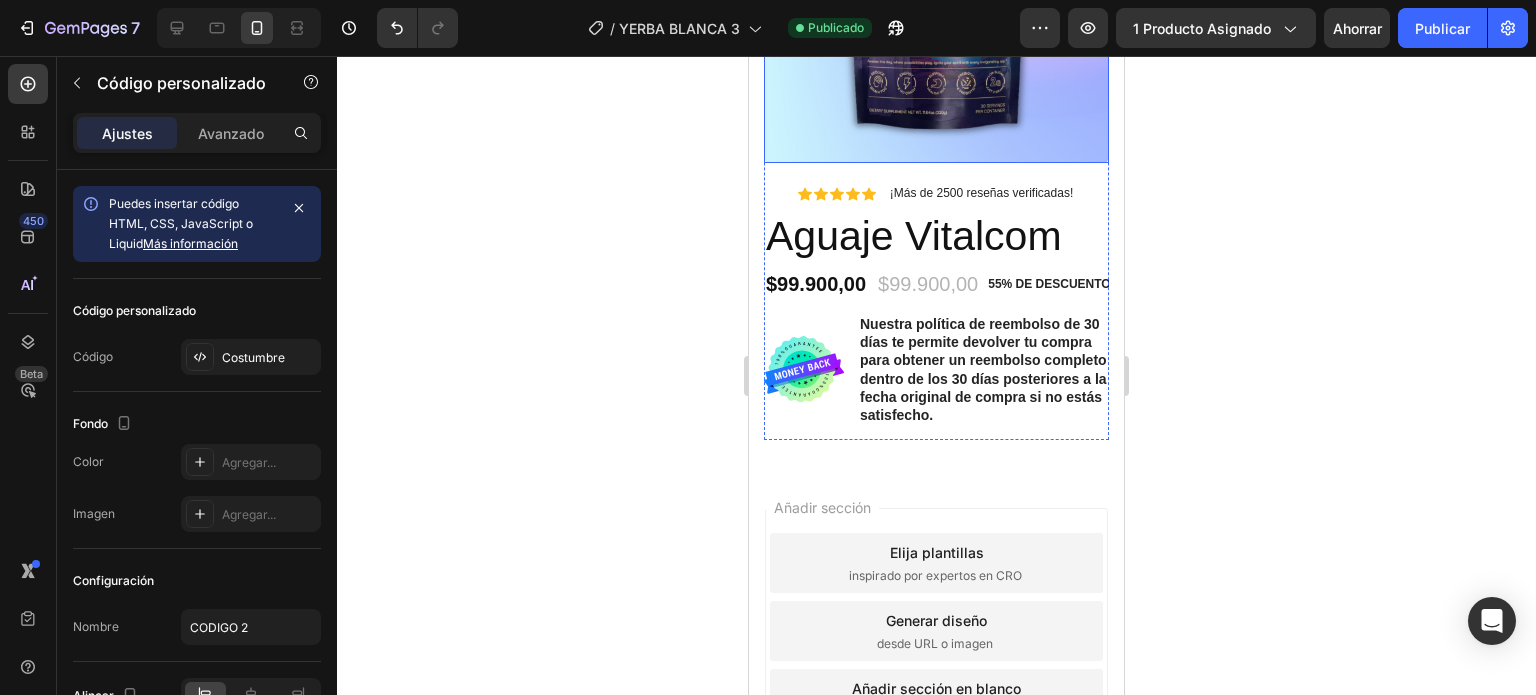 scroll, scrollTop: 594, scrollLeft: 0, axis: vertical 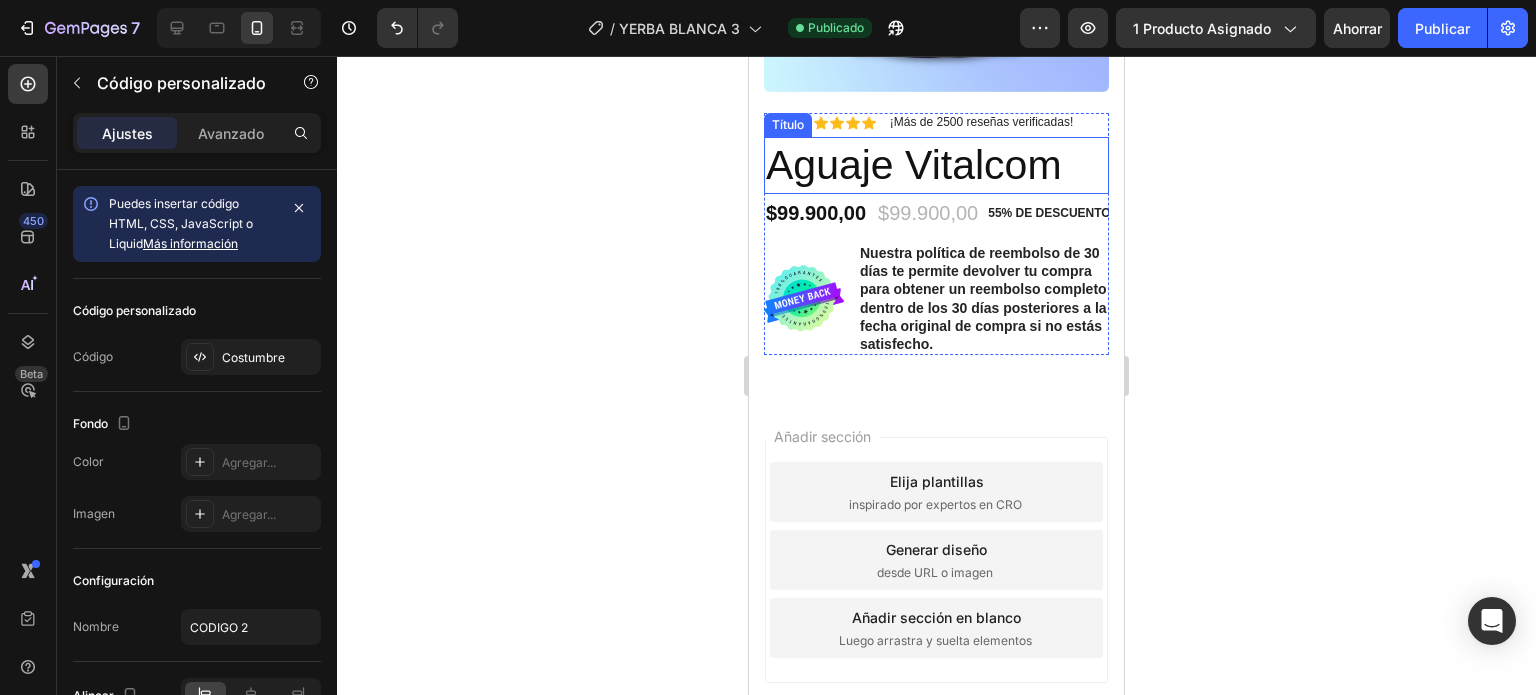click on "Aguaje Vitalcom" at bounding box center (914, 165) 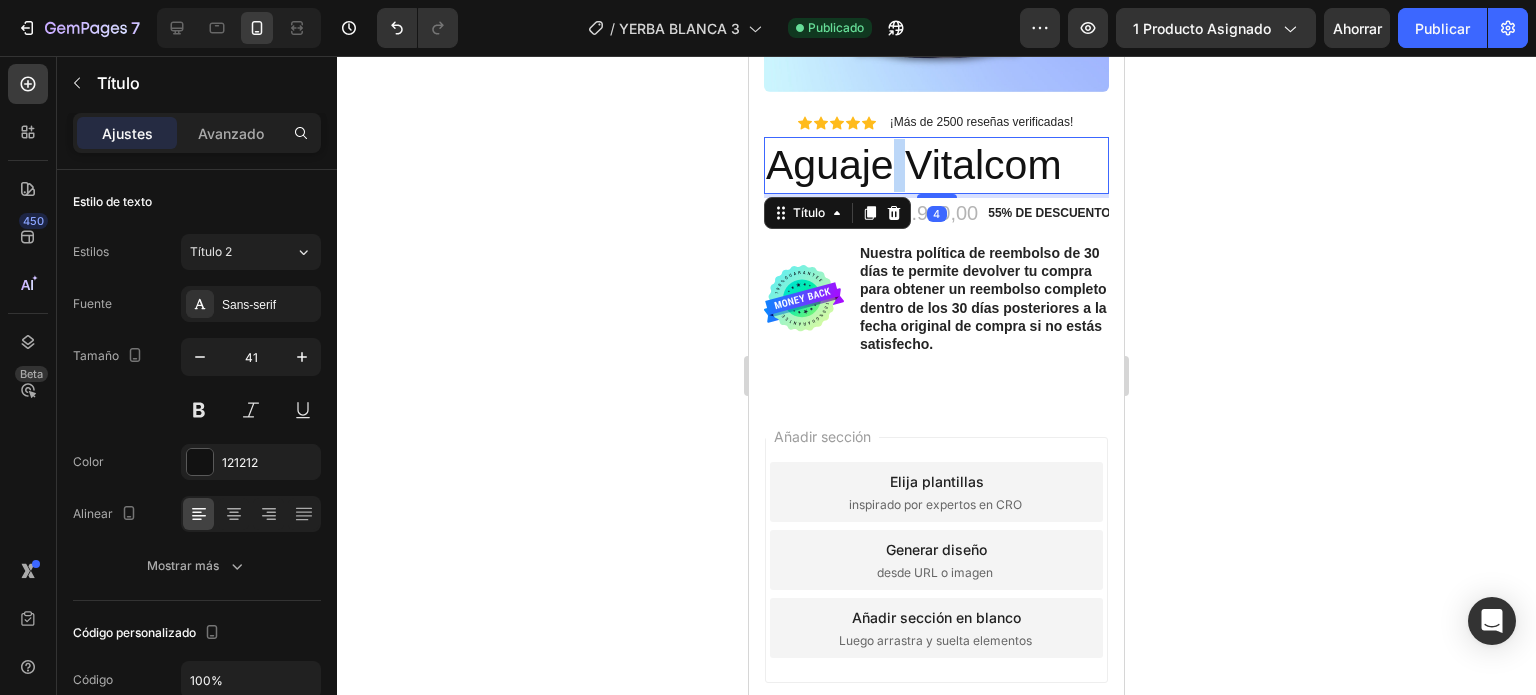click on "Aguaje Vitalcom" at bounding box center (936, 165) 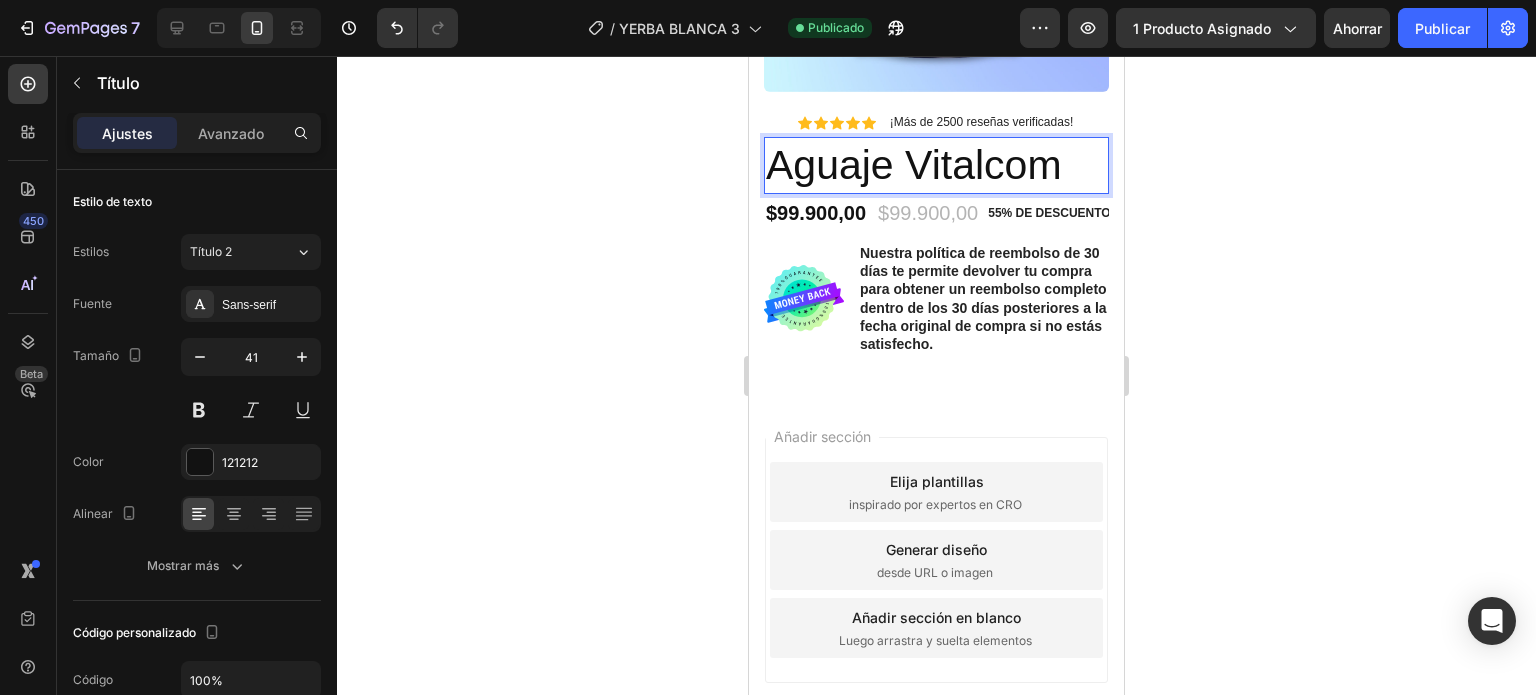 click on "Aguaje Vitalcom" at bounding box center [936, 165] 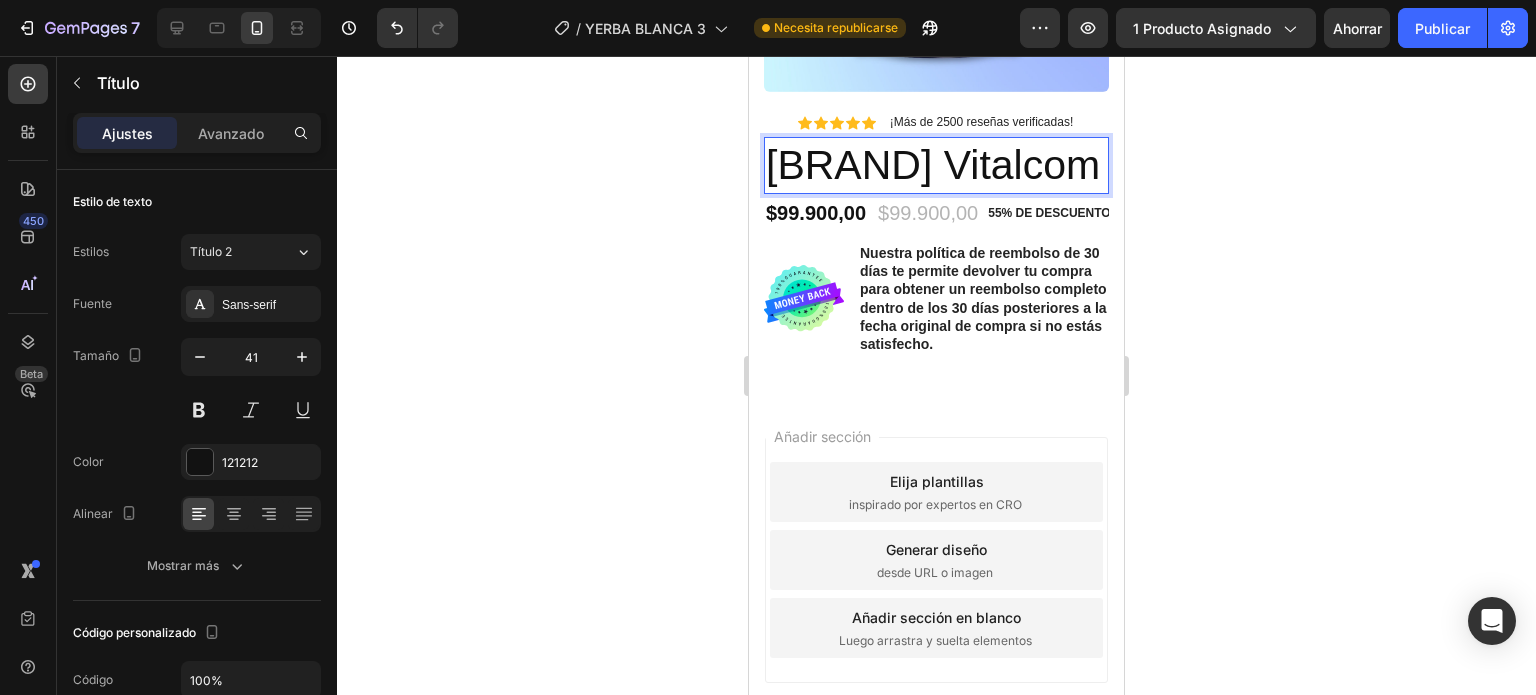 click on "Yerba Magic Vitalcom" at bounding box center [936, 165] 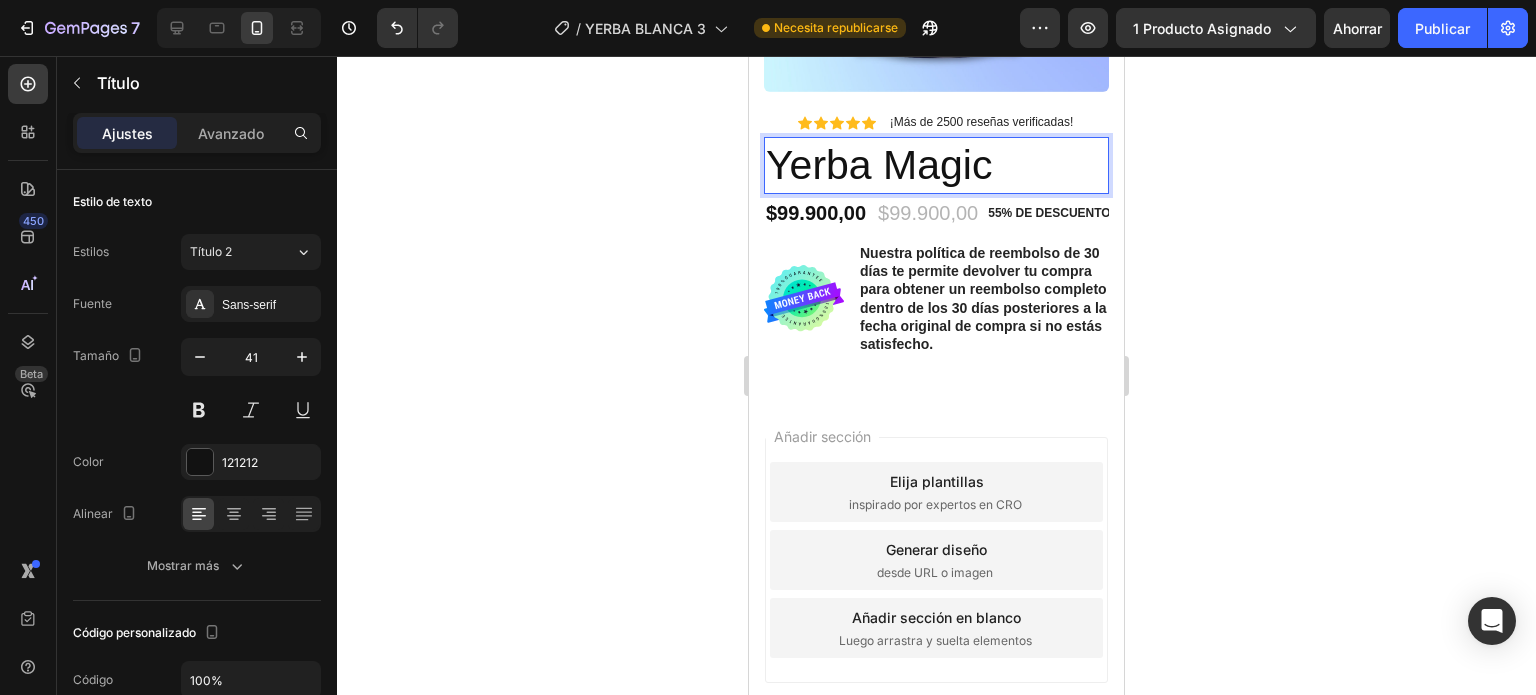click on "Yerba Magic" at bounding box center (936, 165) 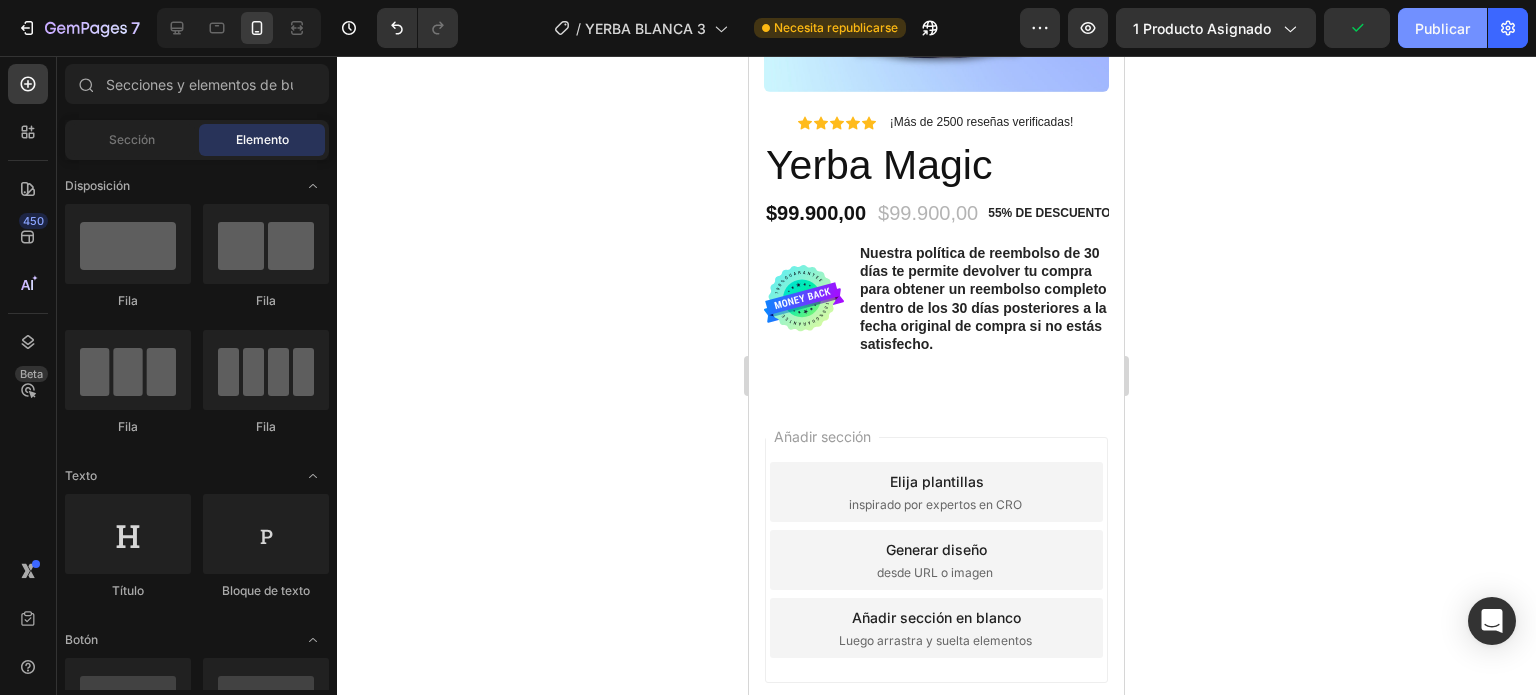 click on "Publicar" at bounding box center (1442, 28) 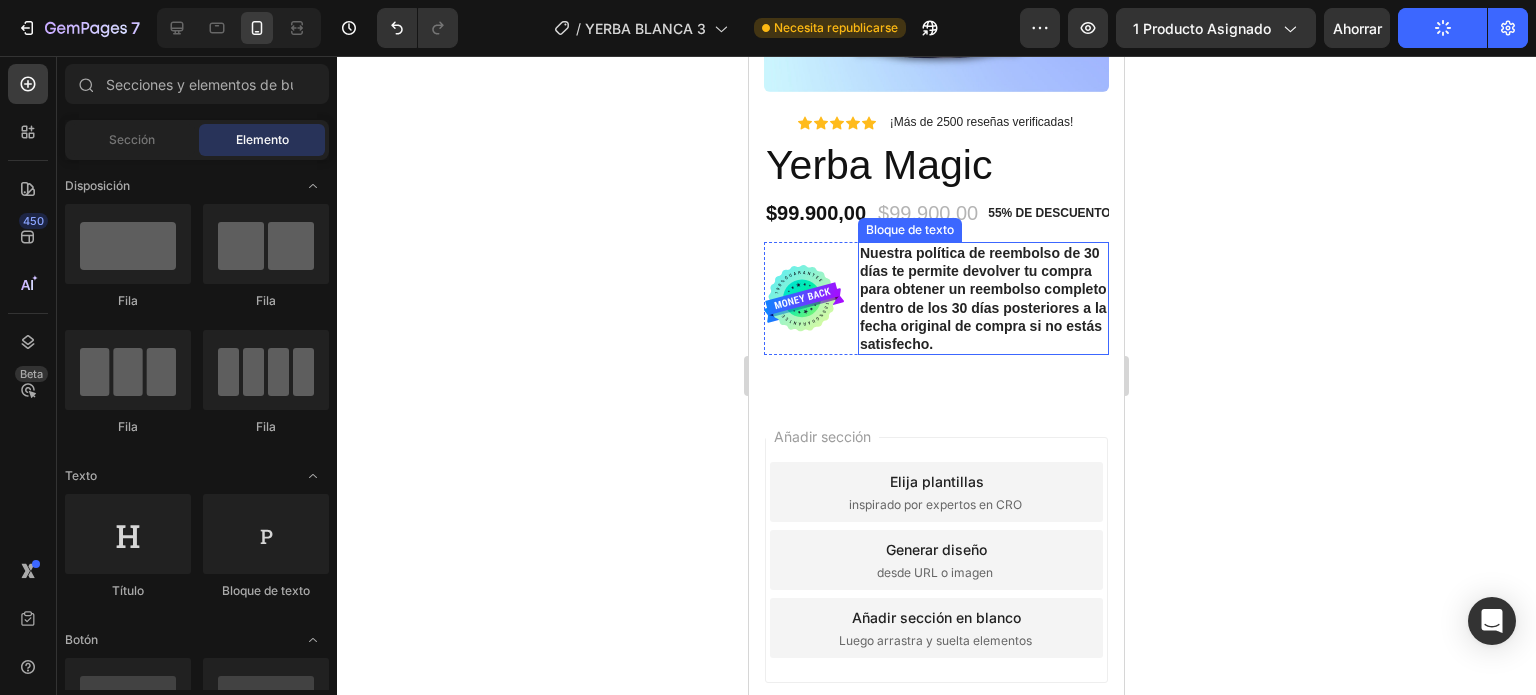 scroll, scrollTop: 0, scrollLeft: 0, axis: both 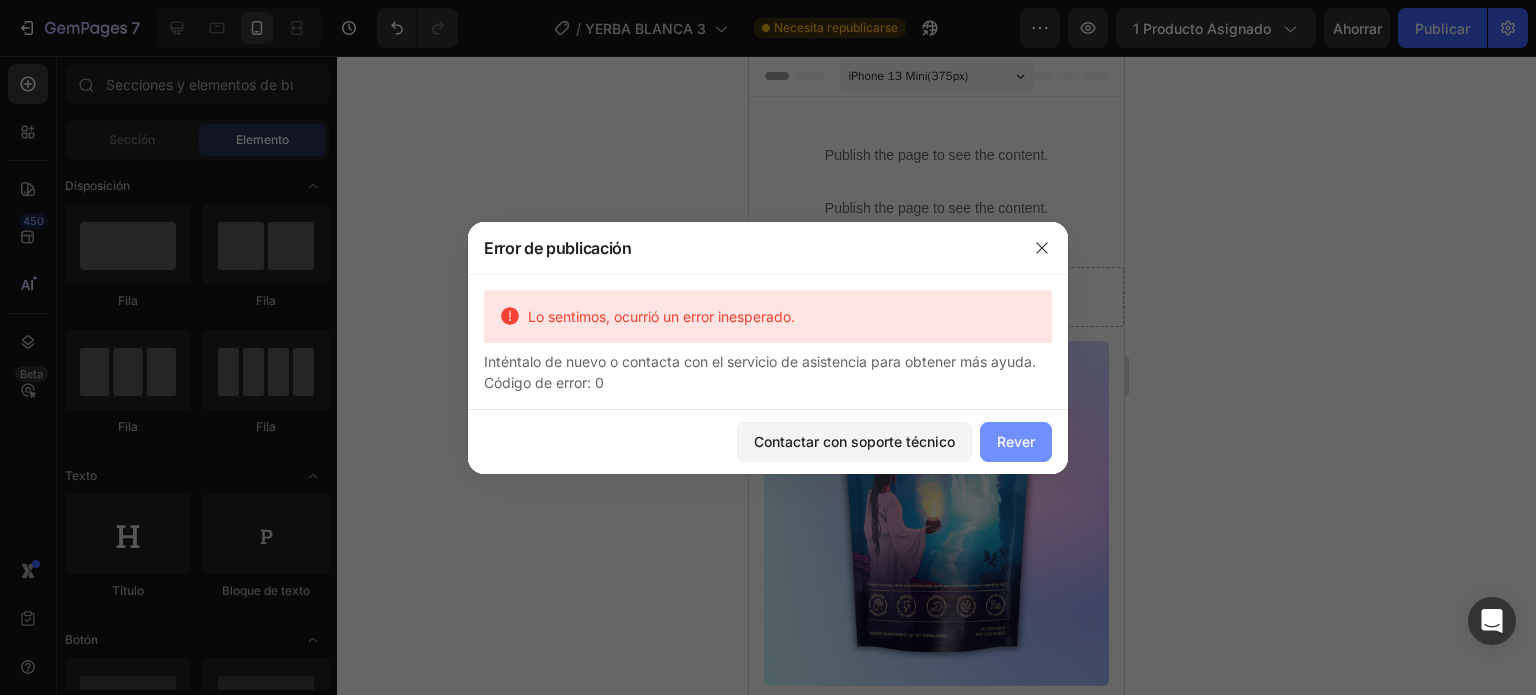click on "Rever" at bounding box center (1016, 441) 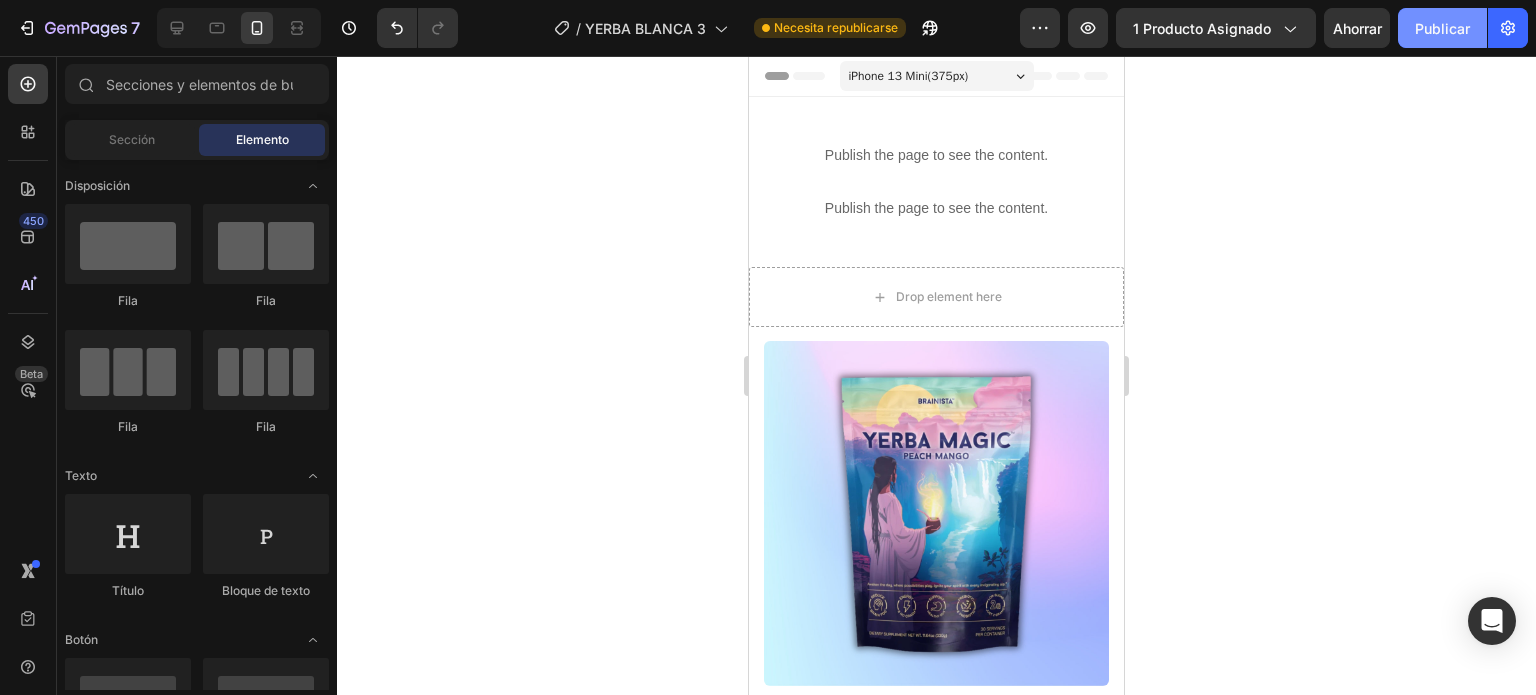 click on "Publicar" at bounding box center [1442, 28] 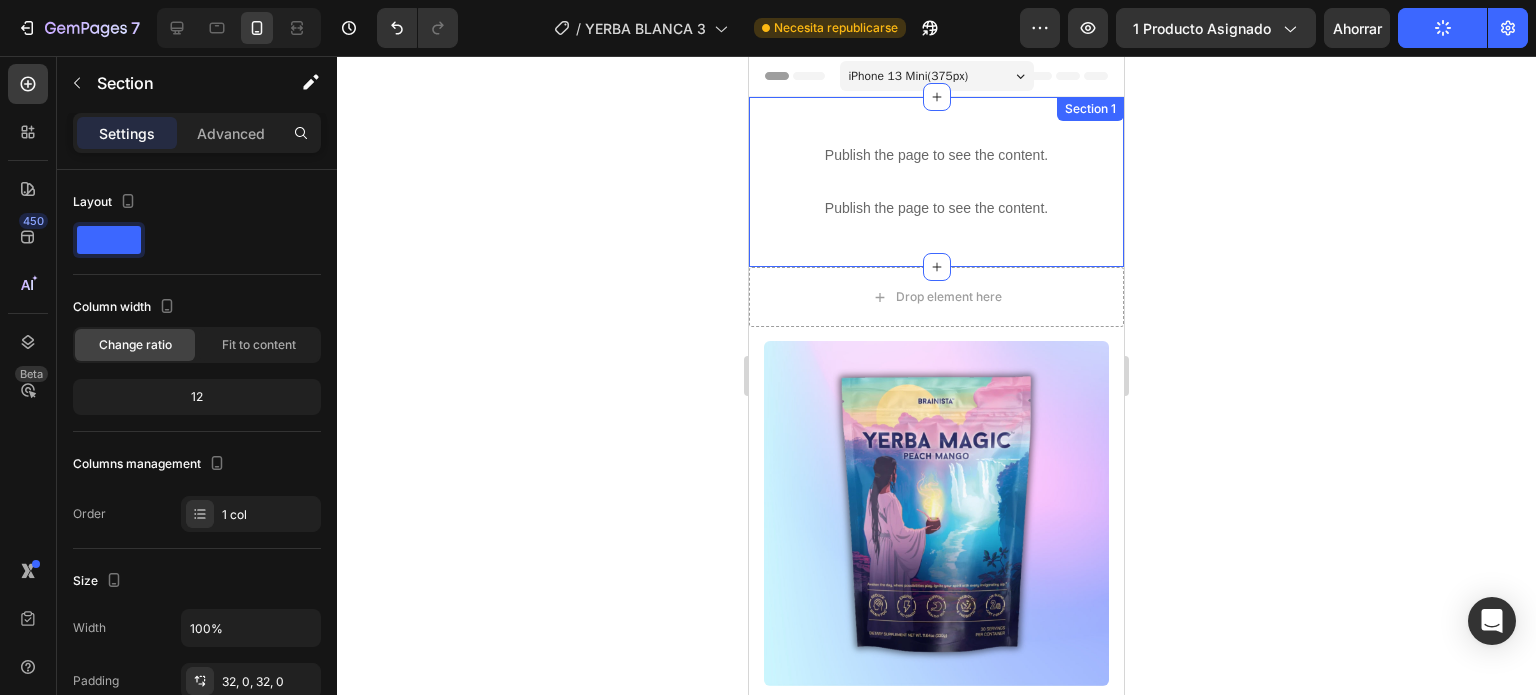 click on "Publish the page to see the content.
CODIGO 1
Publish the page to see the content.
CODIGO 2 Section 1" at bounding box center (936, 182) 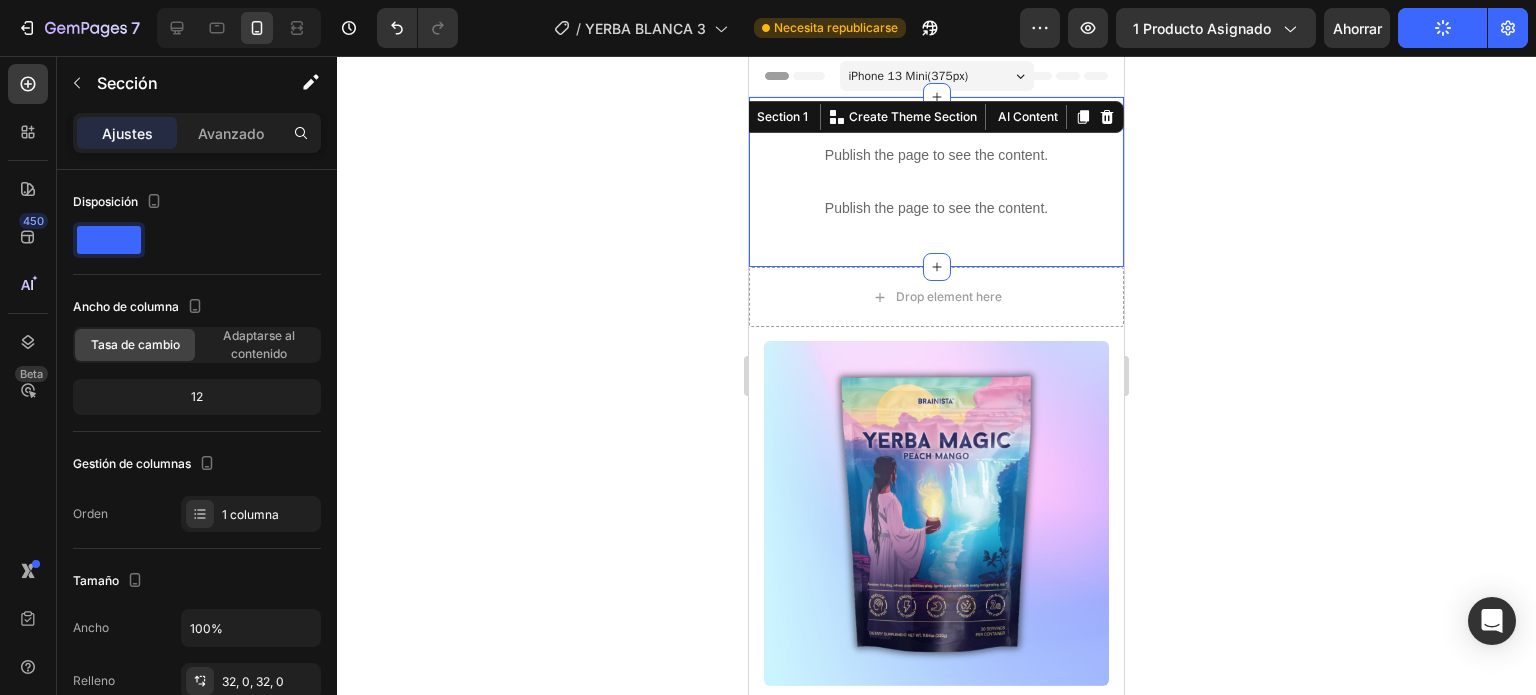 click 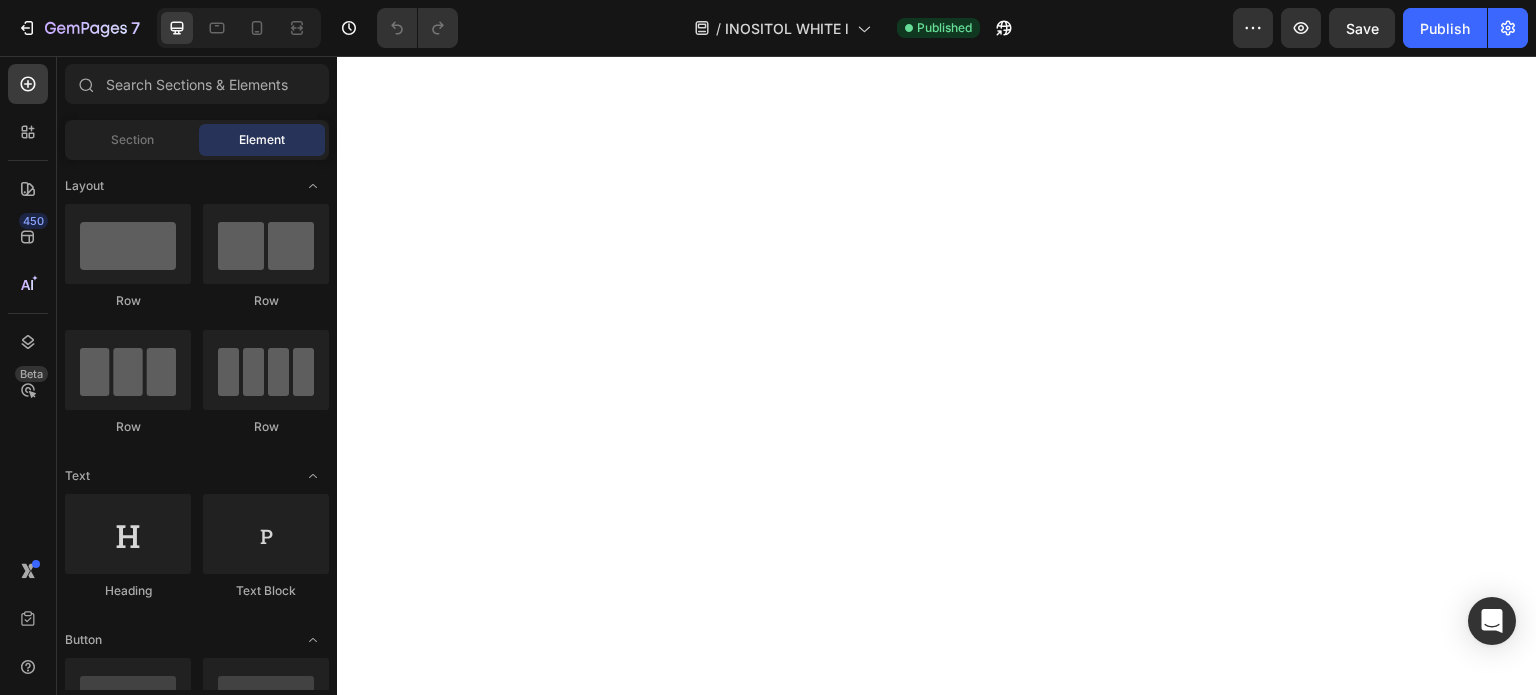 scroll, scrollTop: 0, scrollLeft: 0, axis: both 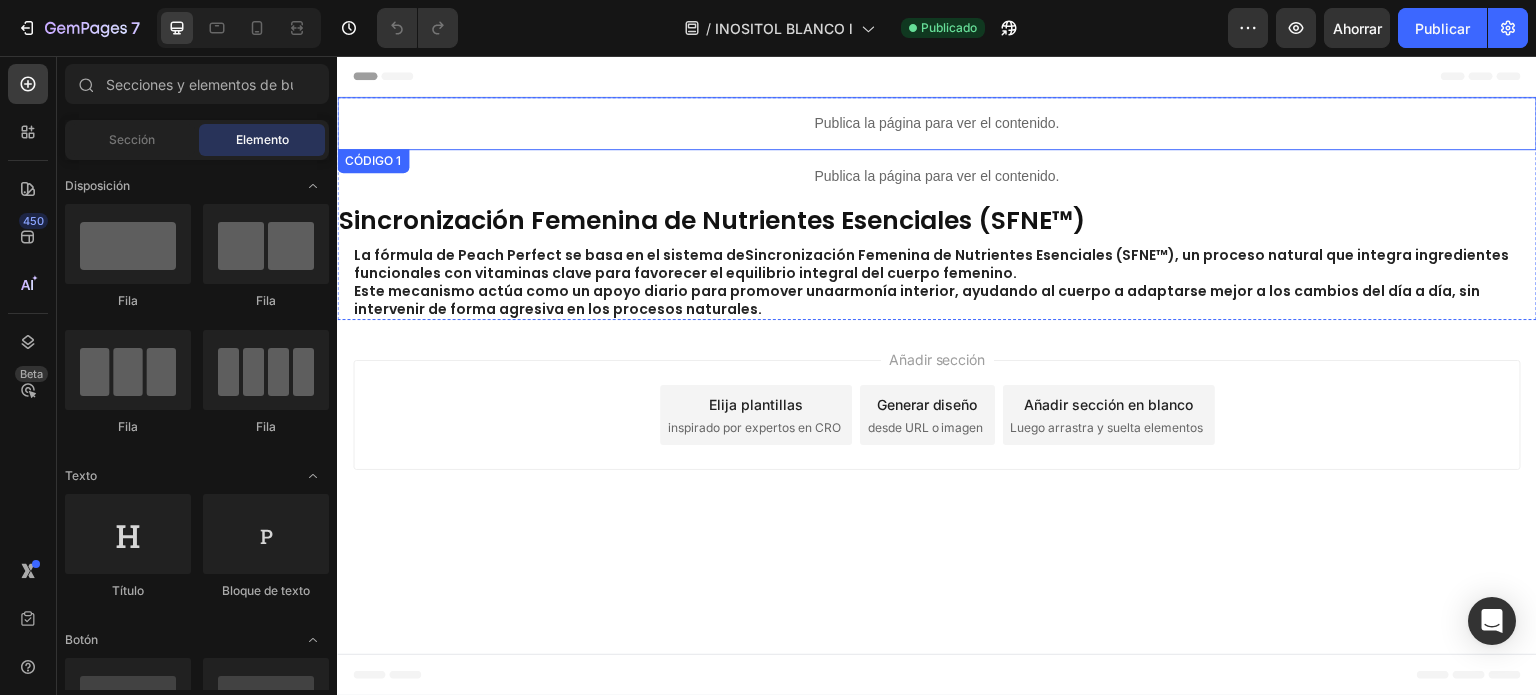 click on "Publica la página para ver el contenido." at bounding box center (937, 123) 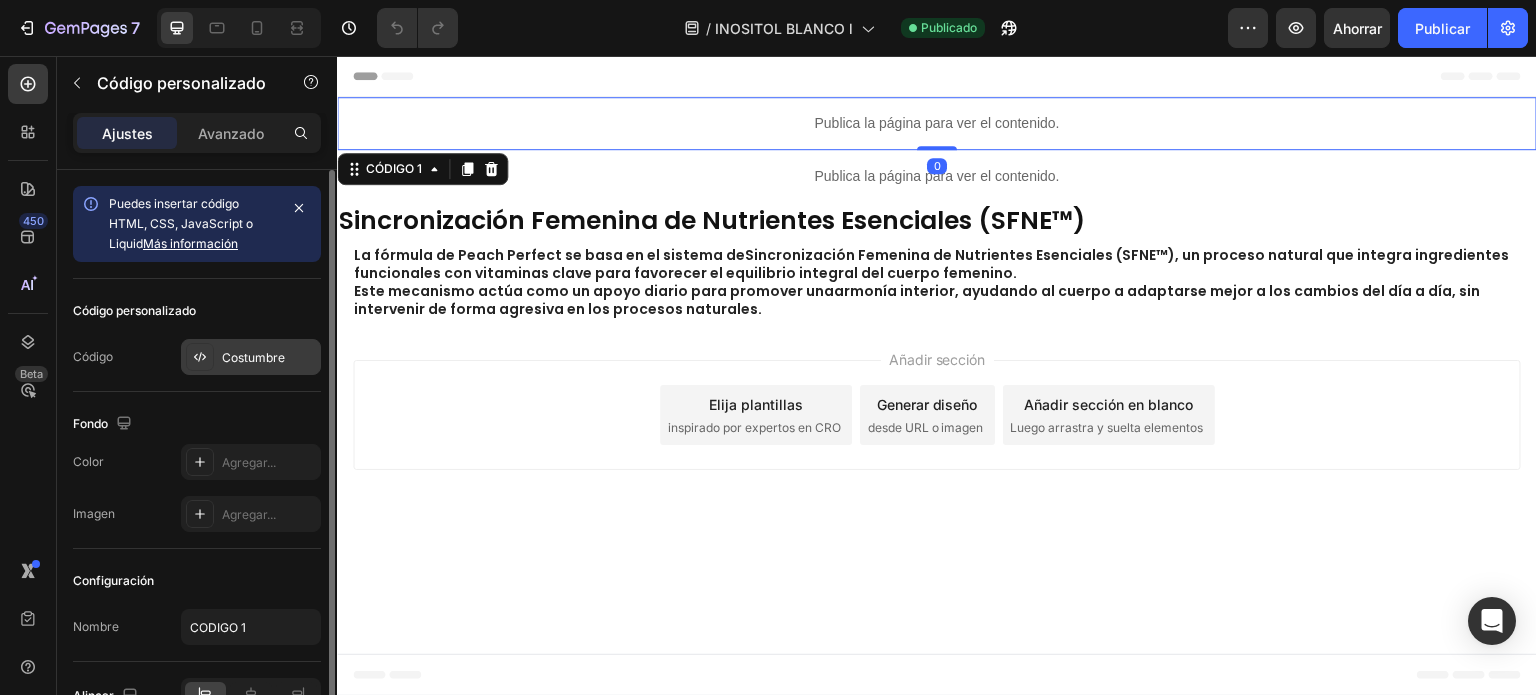 click on "Costumbre" at bounding box center [253, 357] 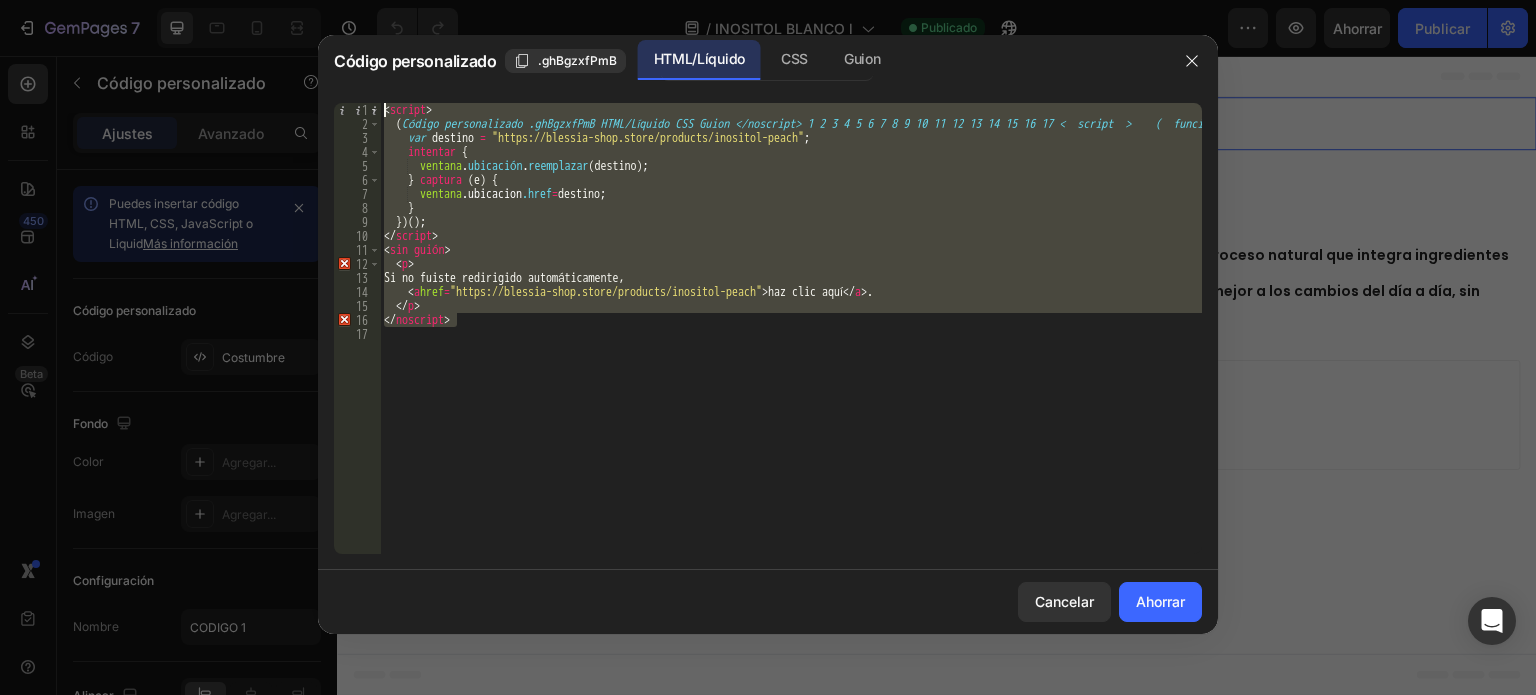 drag, startPoint x: 488, startPoint y: 323, endPoint x: 340, endPoint y: 86, distance: 279.41547 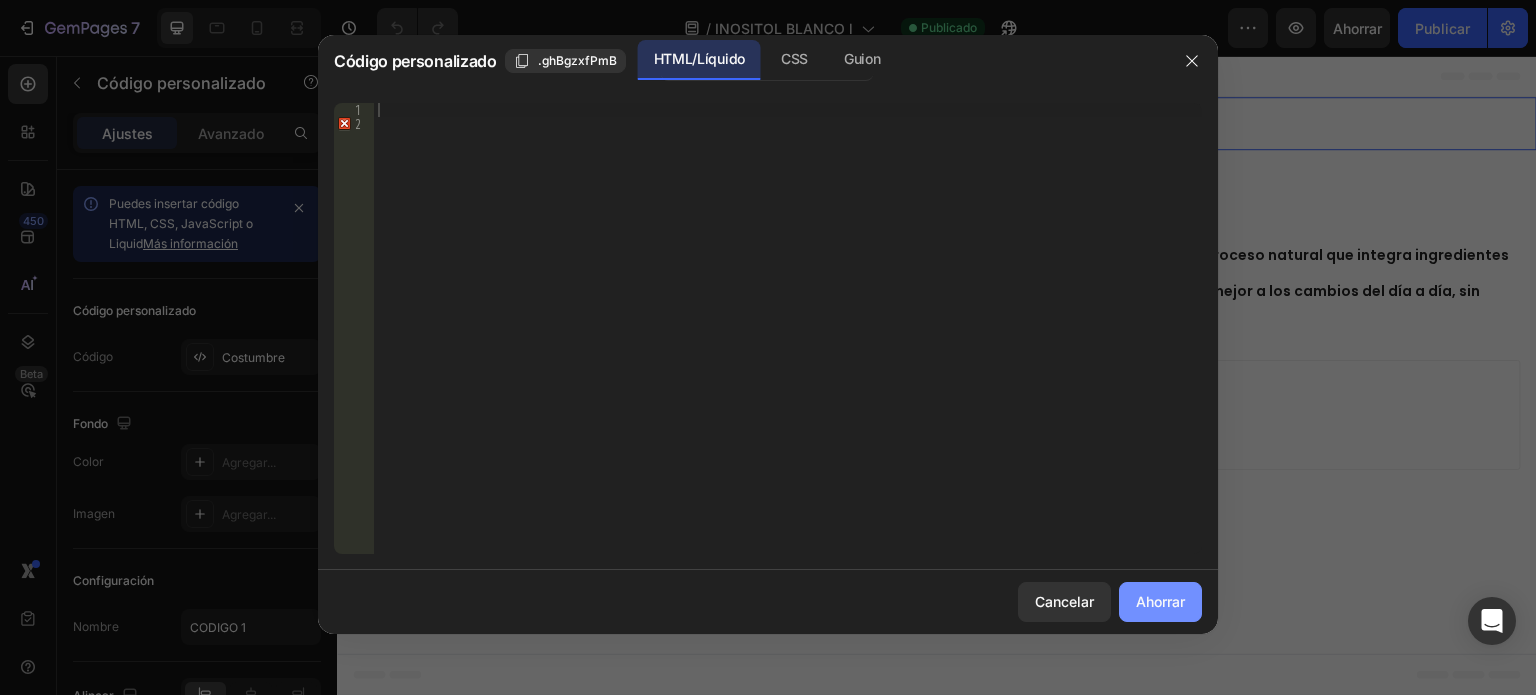 click on "Ahorrar" 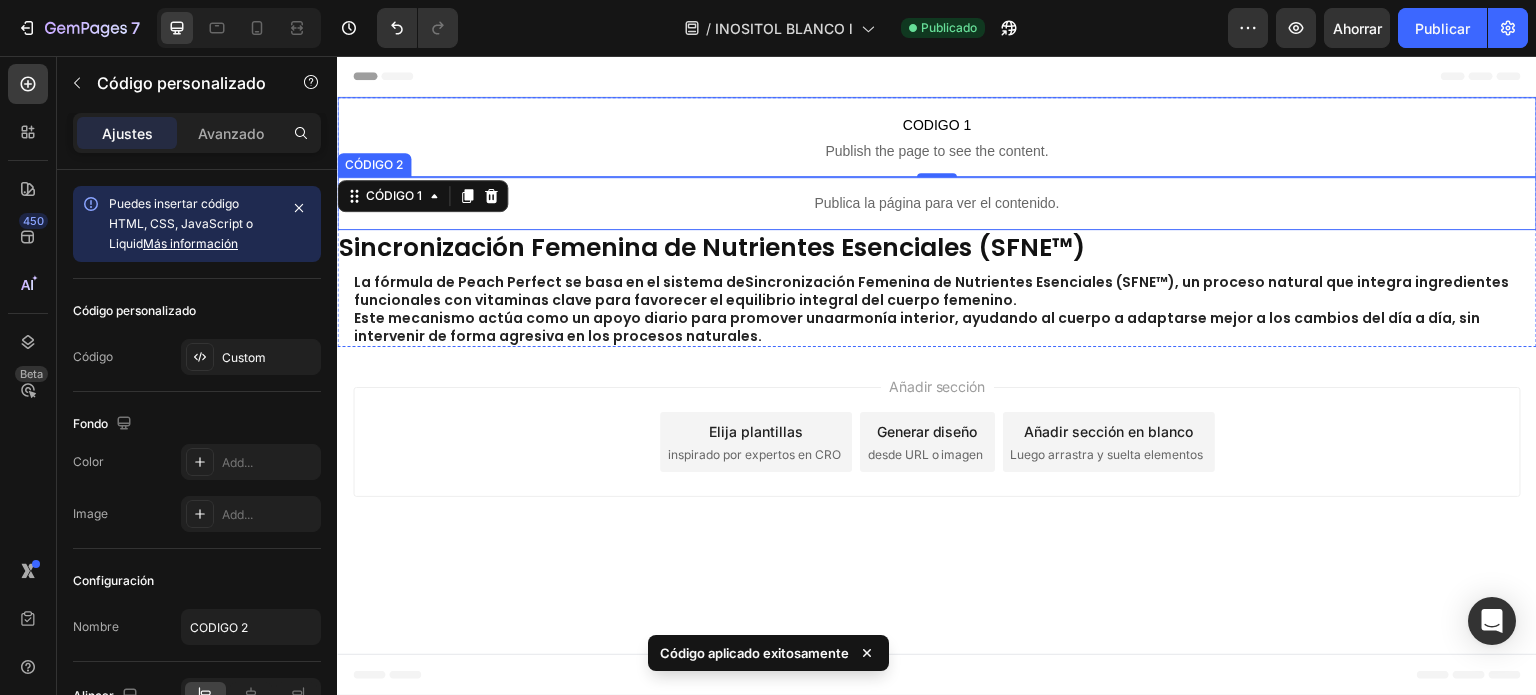click on "Publica la página para ver el contenido." at bounding box center (936, 203) 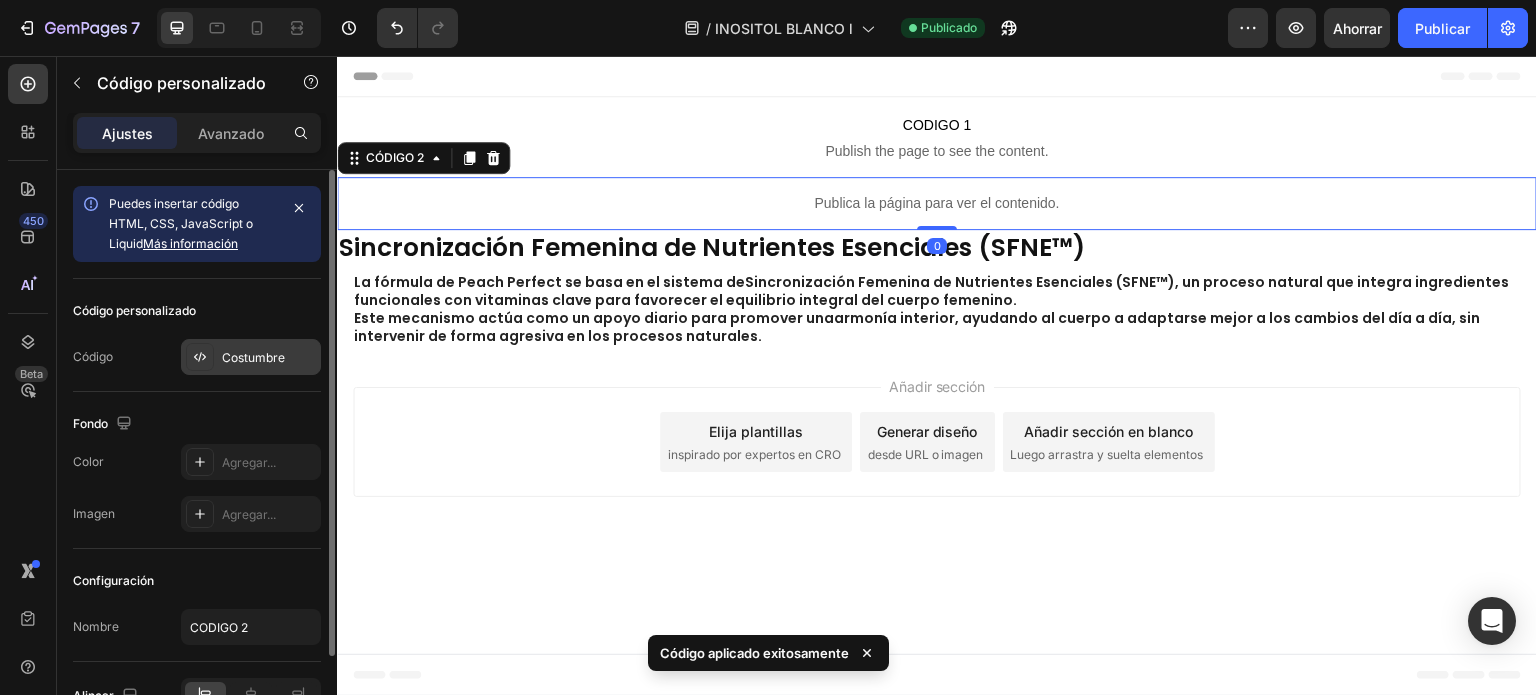 click on "Costumbre" at bounding box center [253, 357] 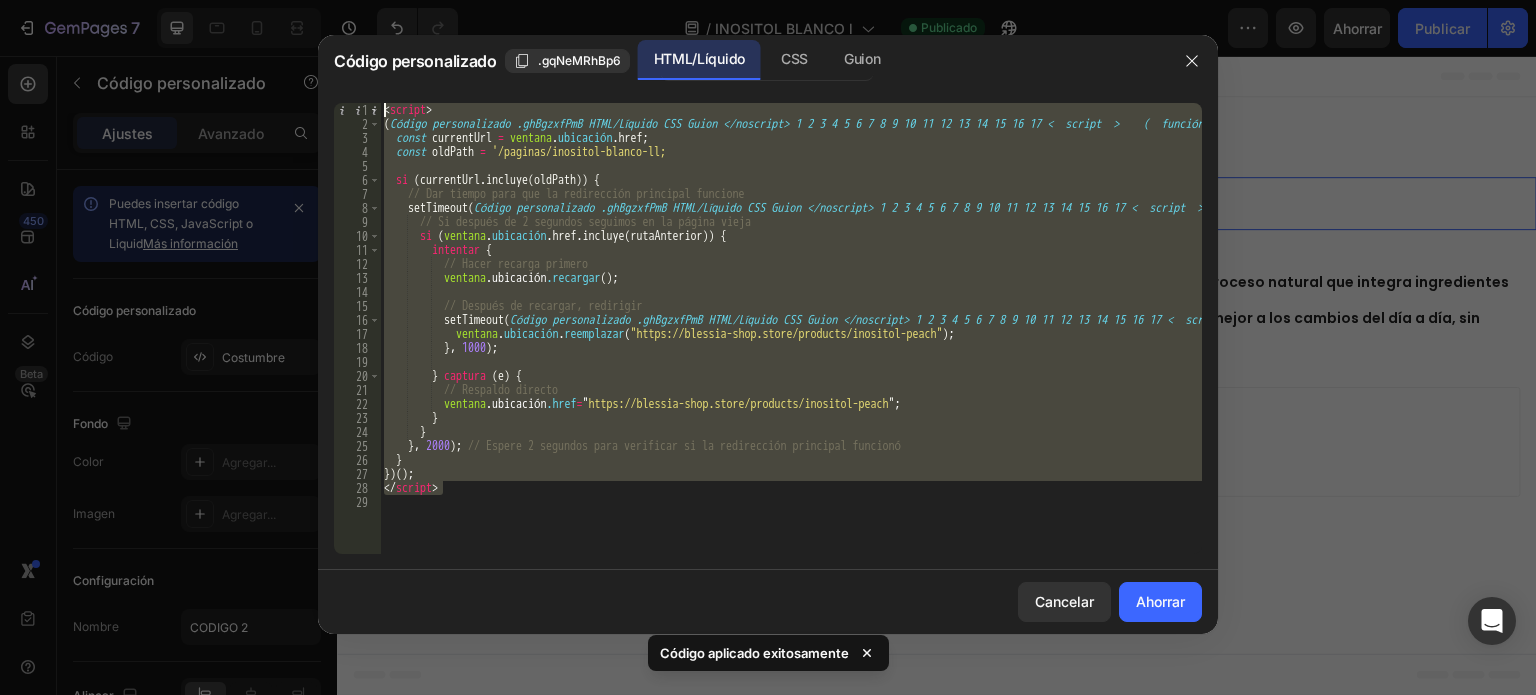 drag, startPoint x: 480, startPoint y: 493, endPoint x: 324, endPoint y: 98, distance: 424.6893 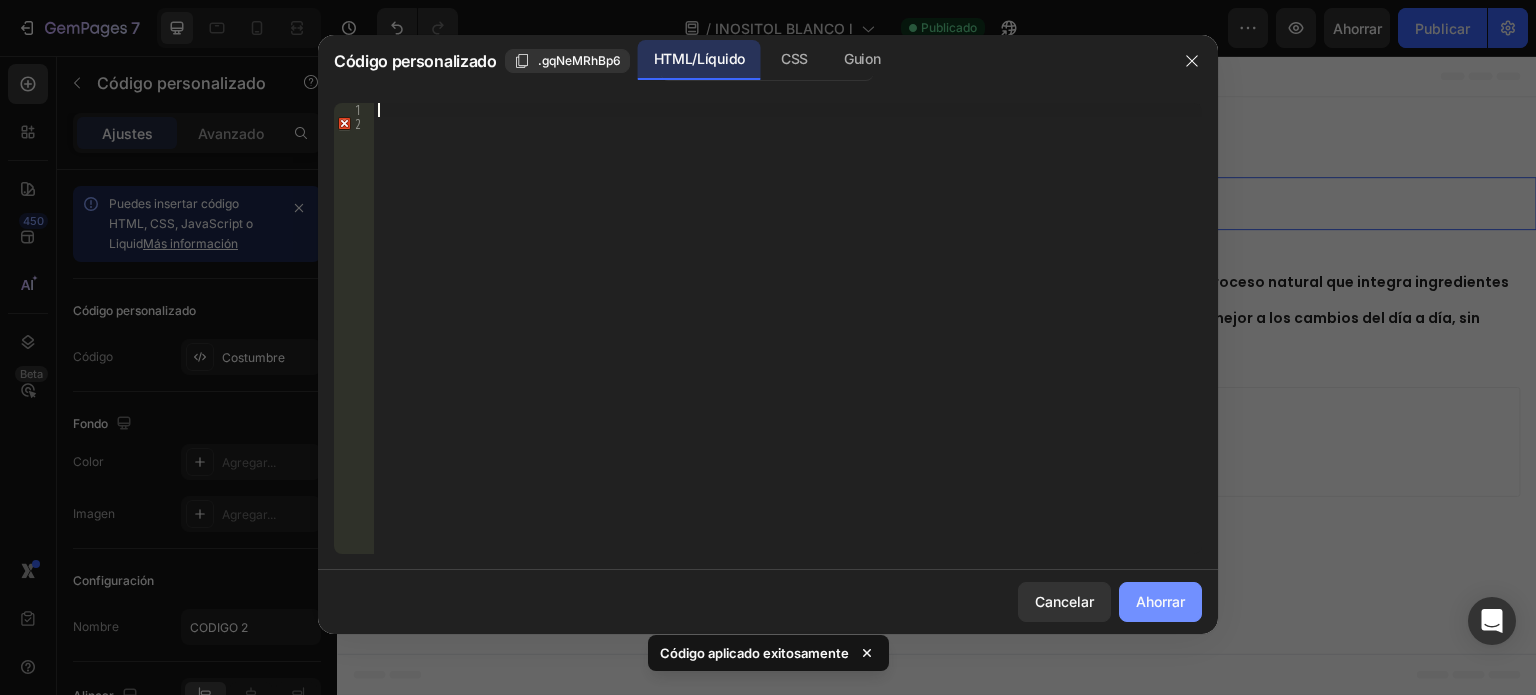 click on "Ahorrar" at bounding box center (1160, 601) 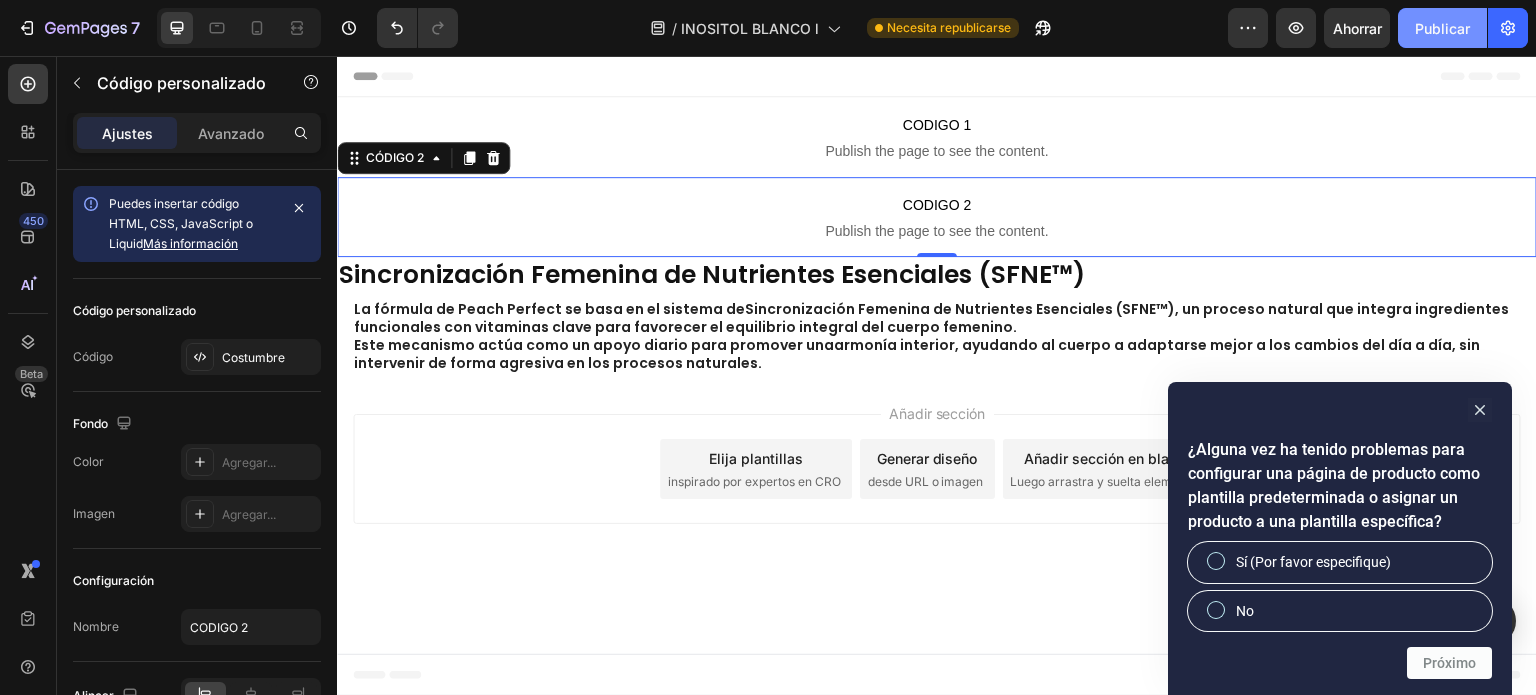 click on "Publicar" at bounding box center (1442, 28) 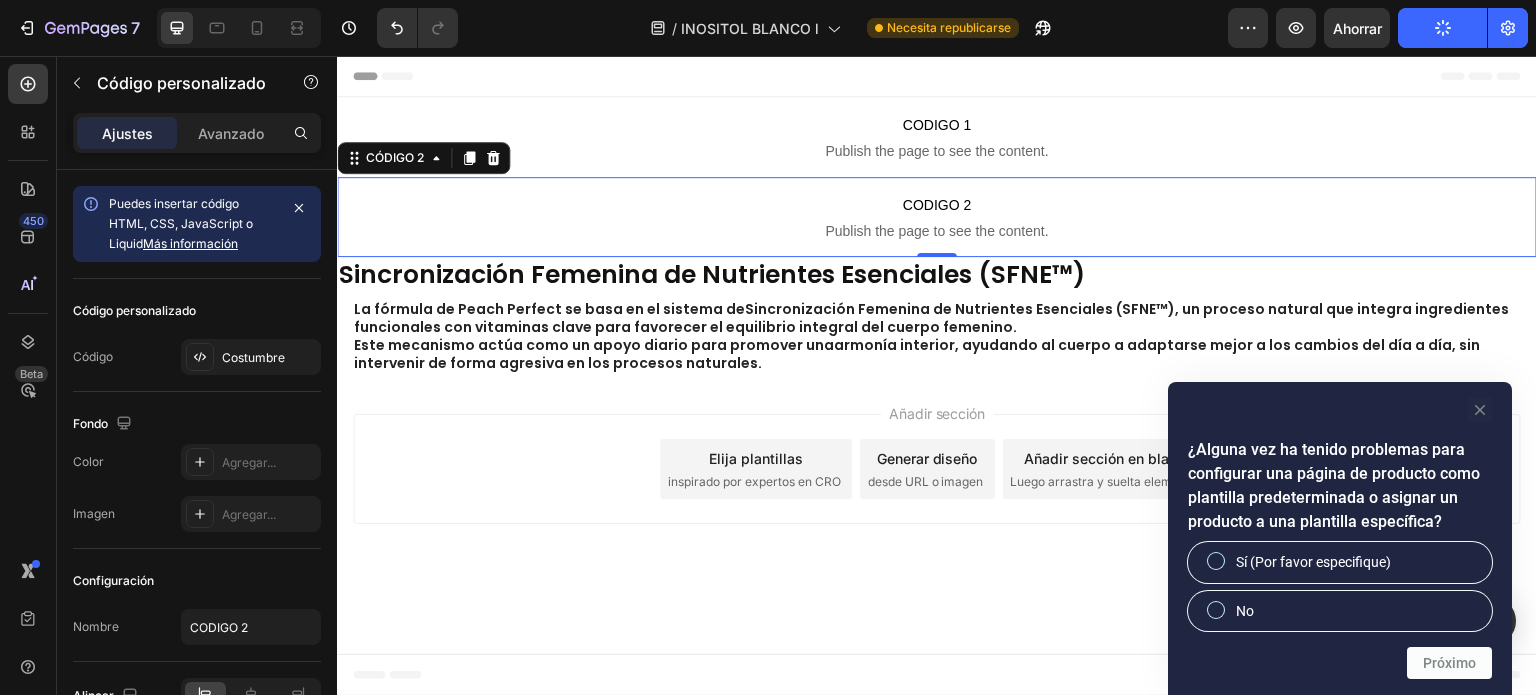click 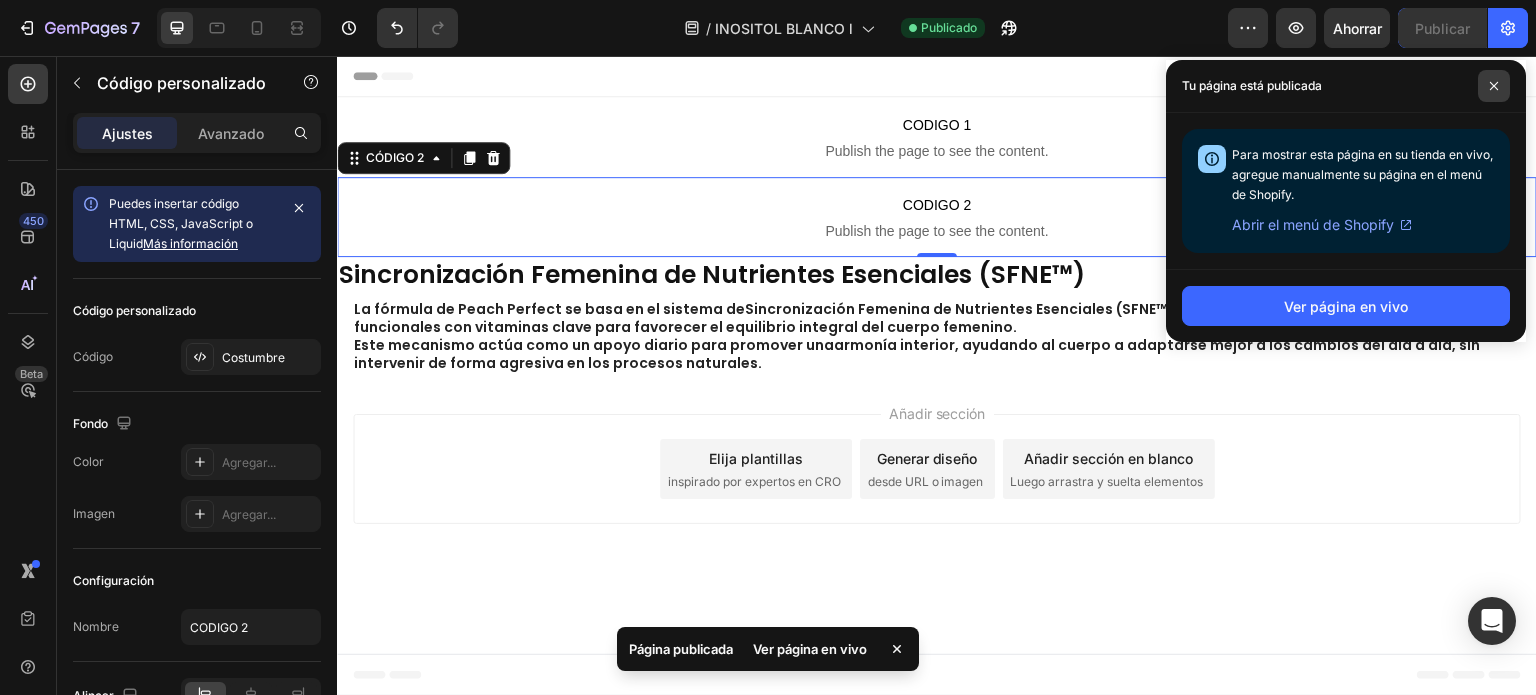 click at bounding box center (1494, 86) 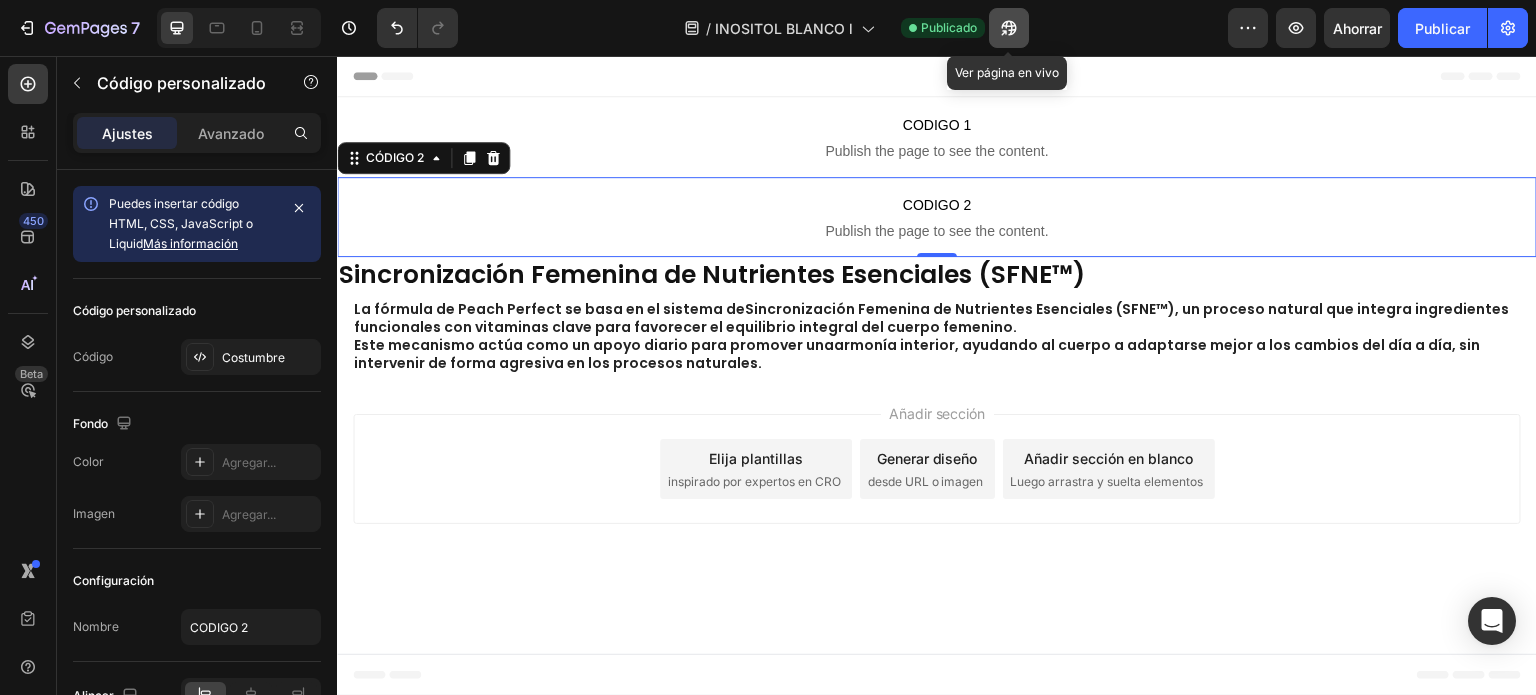 click 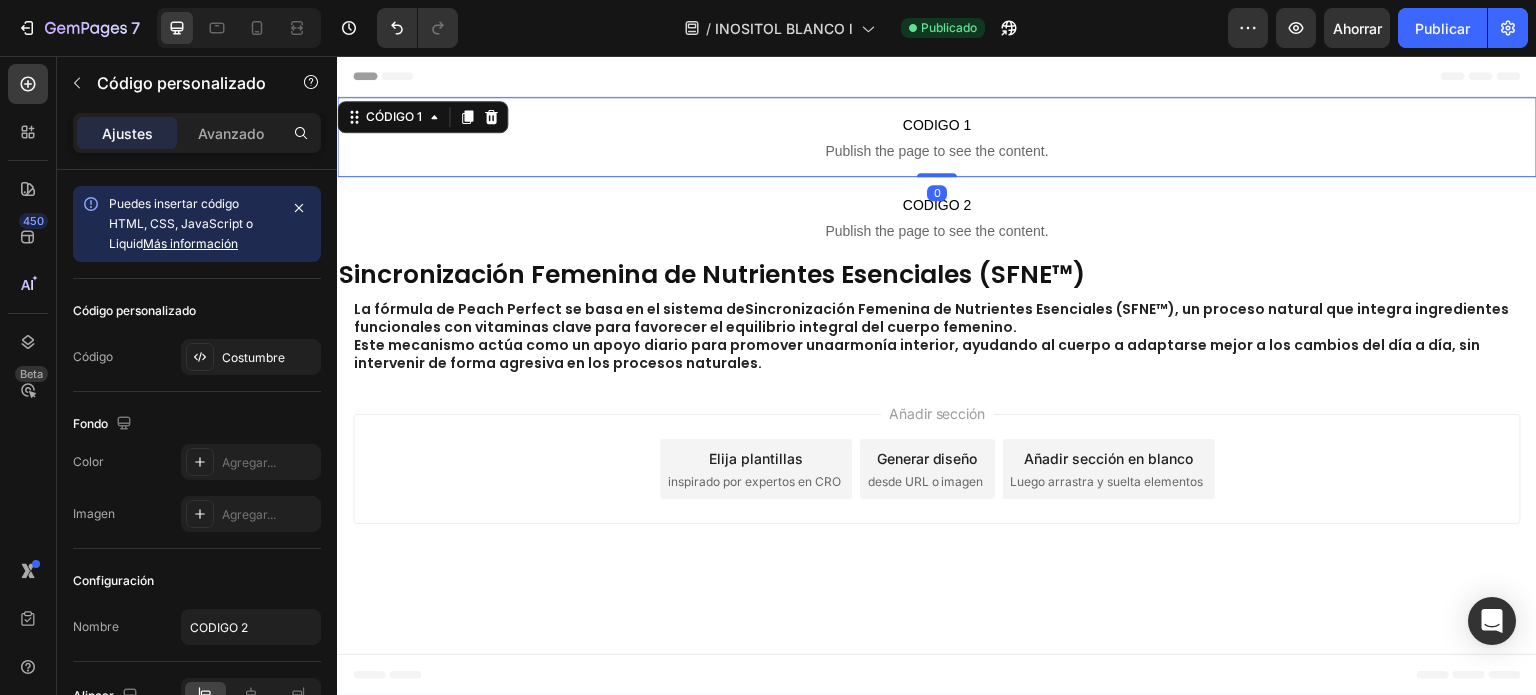 click on "CODIGO 1" at bounding box center (937, 125) 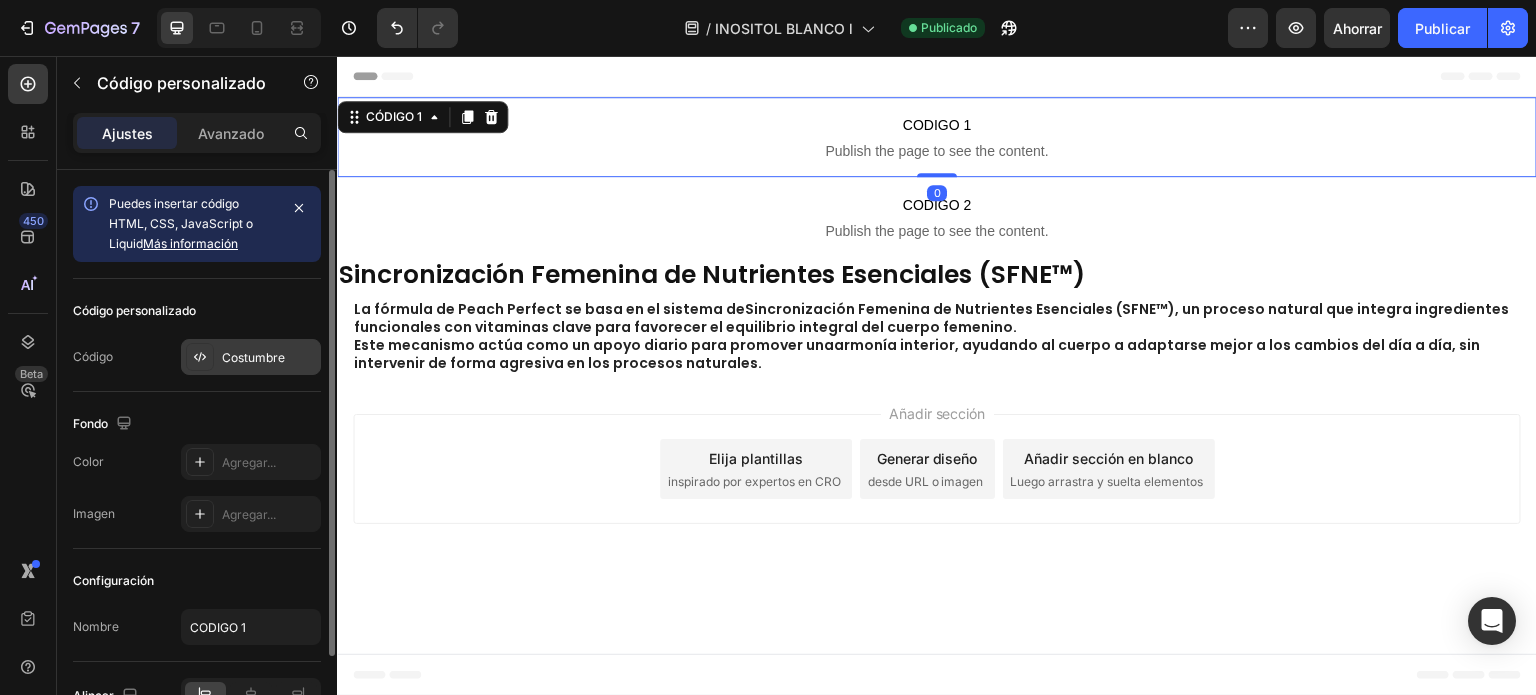 click on "Costumbre" at bounding box center (253, 357) 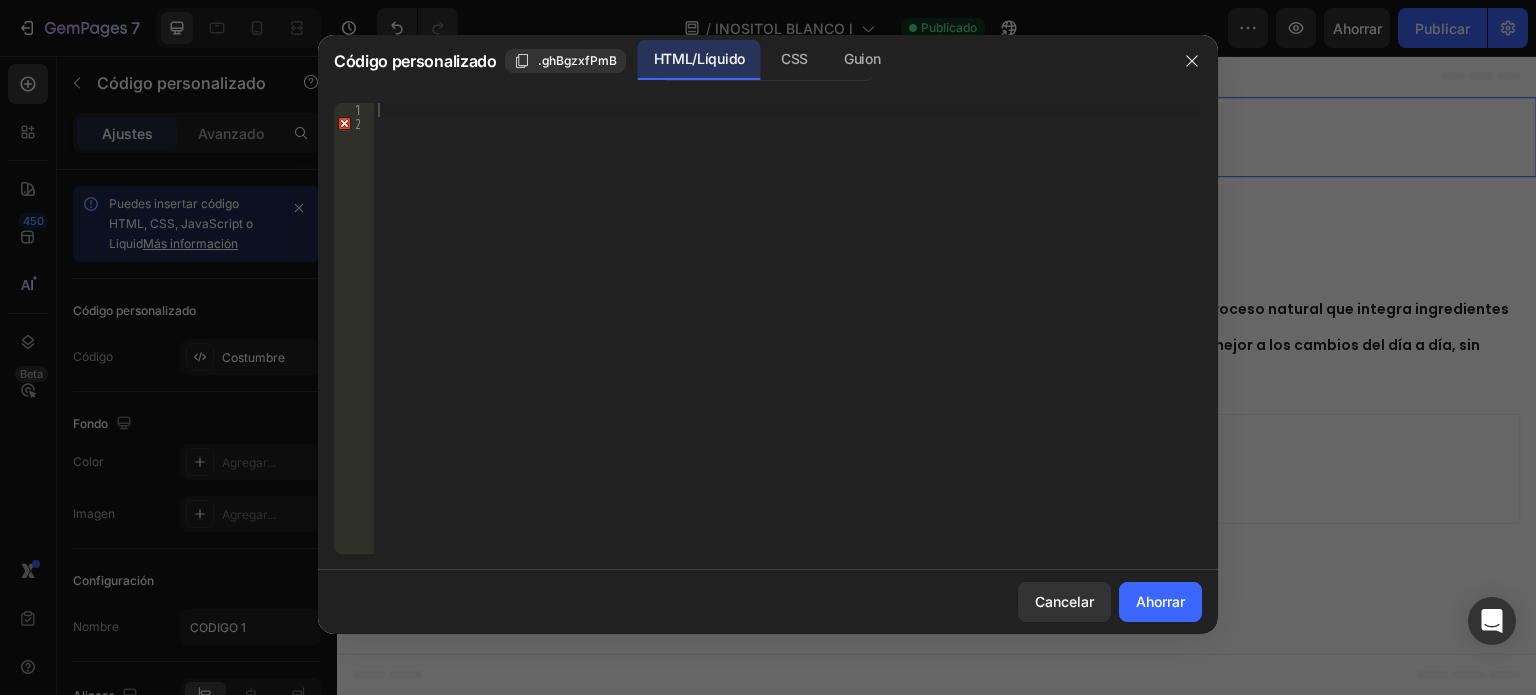 type 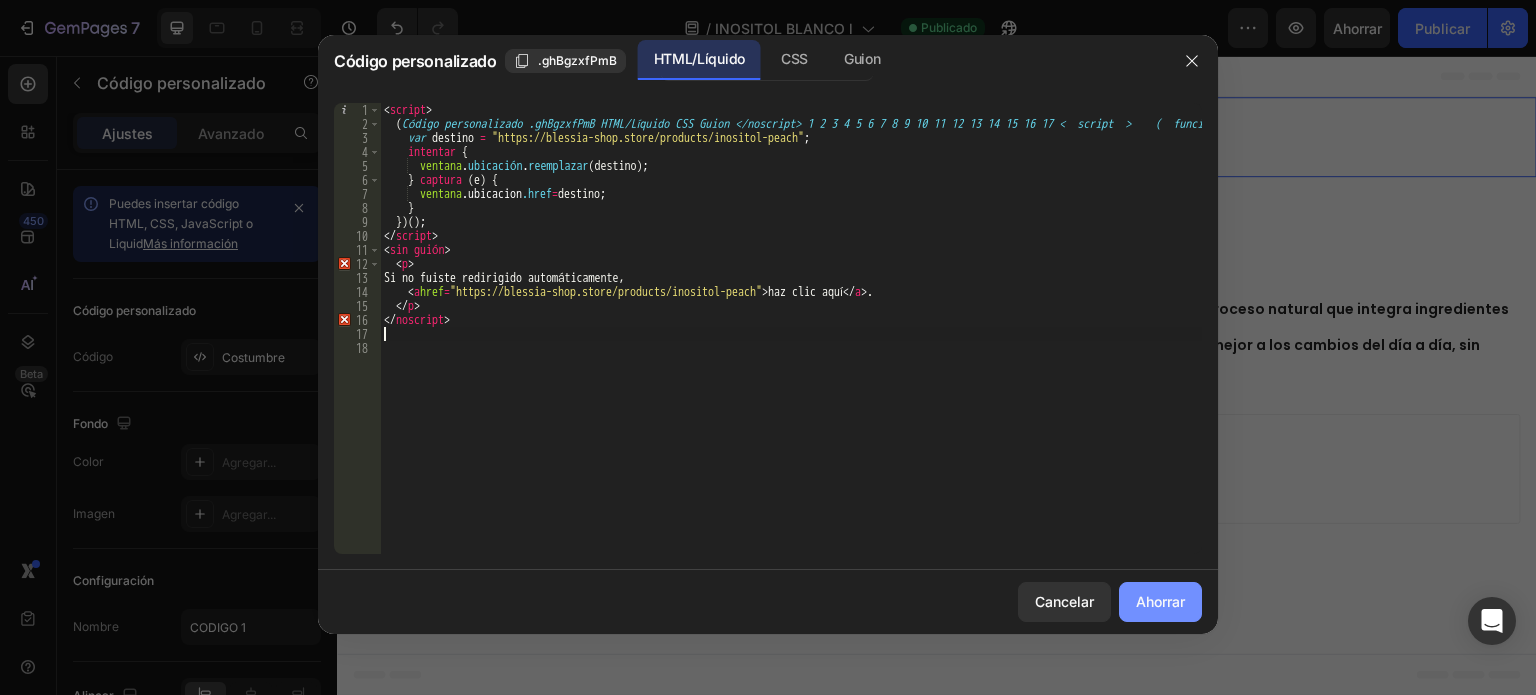 click on "Ahorrar" 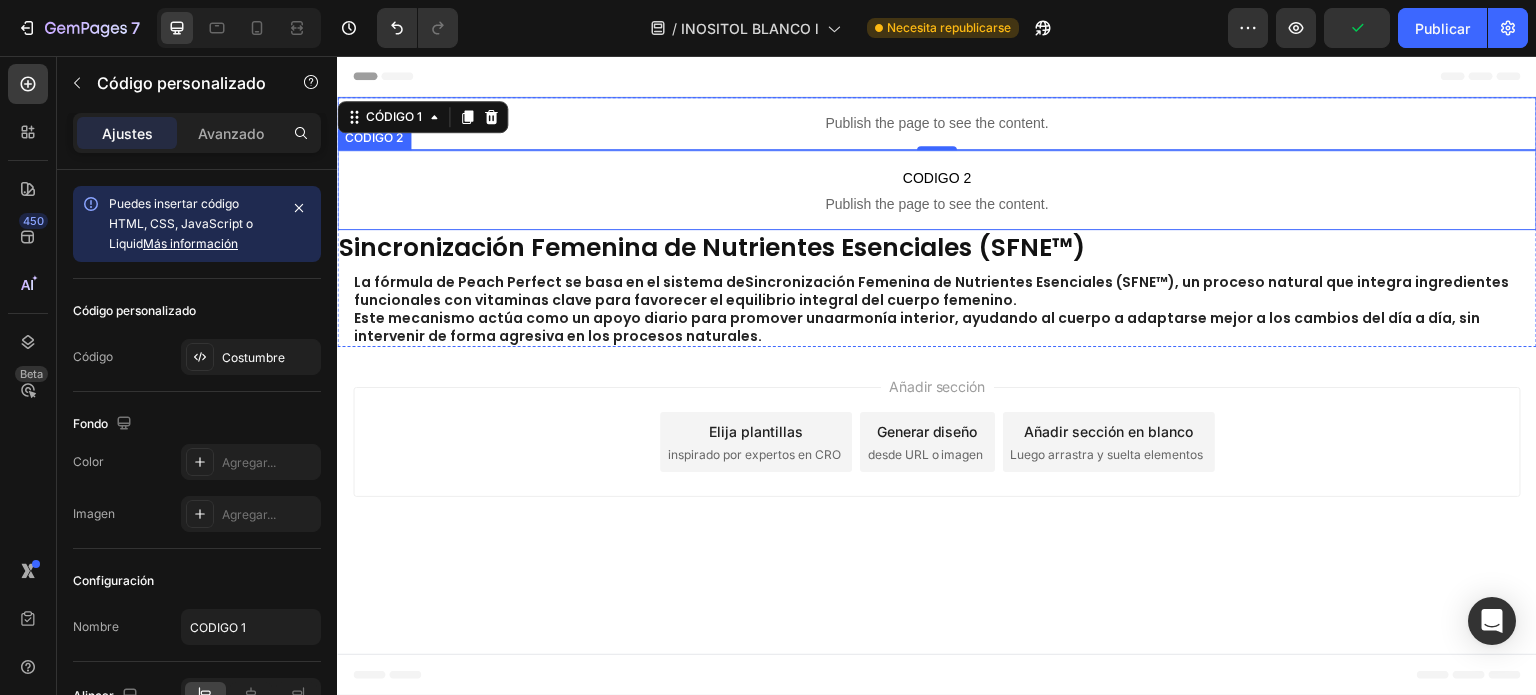 click on "CODIGO 2" at bounding box center (937, 178) 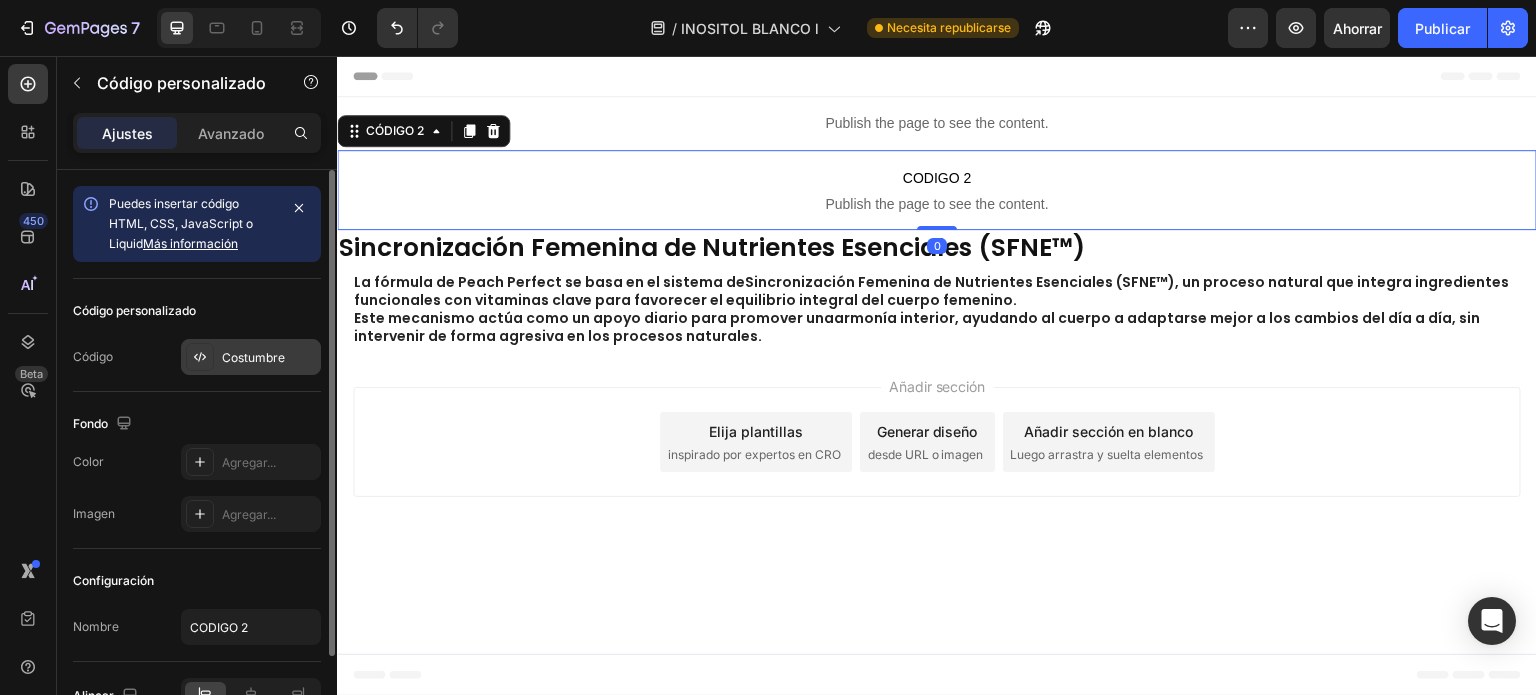 click on "Costumbre" at bounding box center (251, 357) 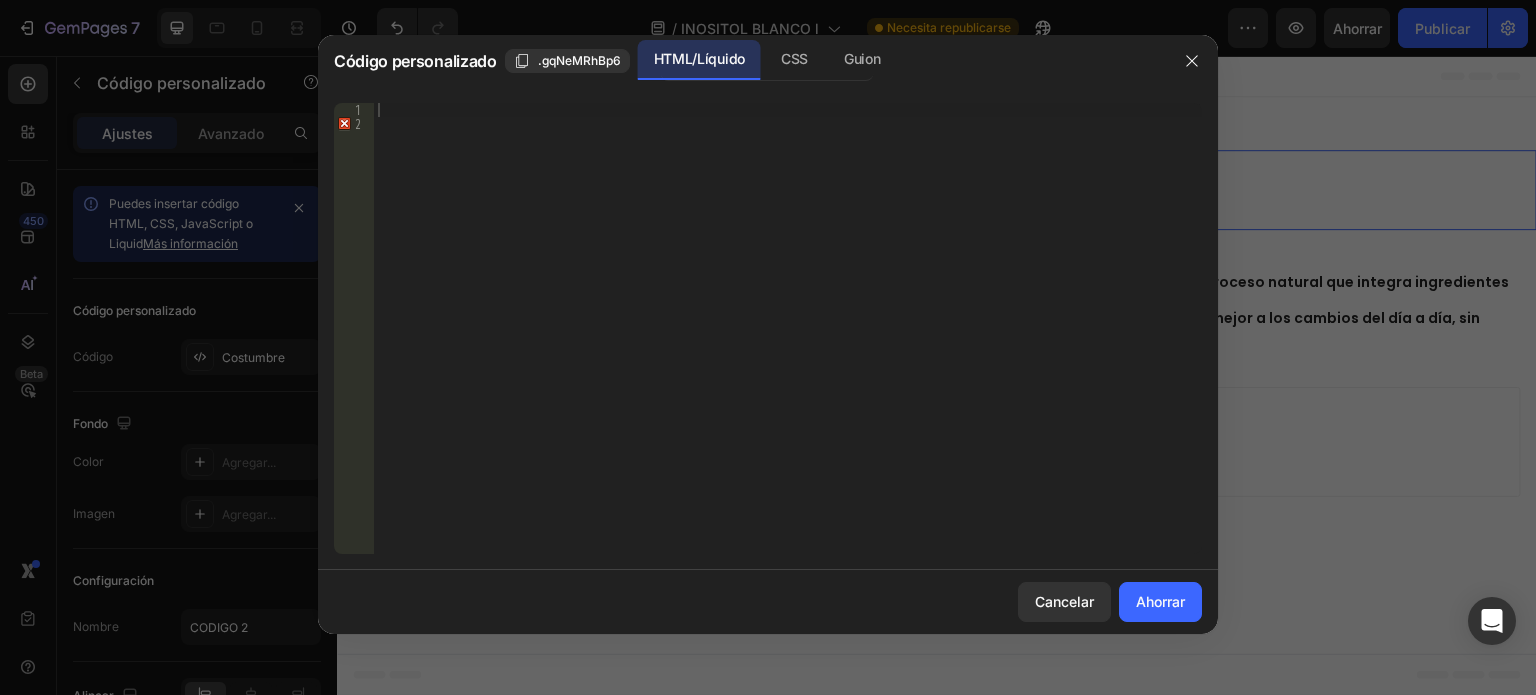 type 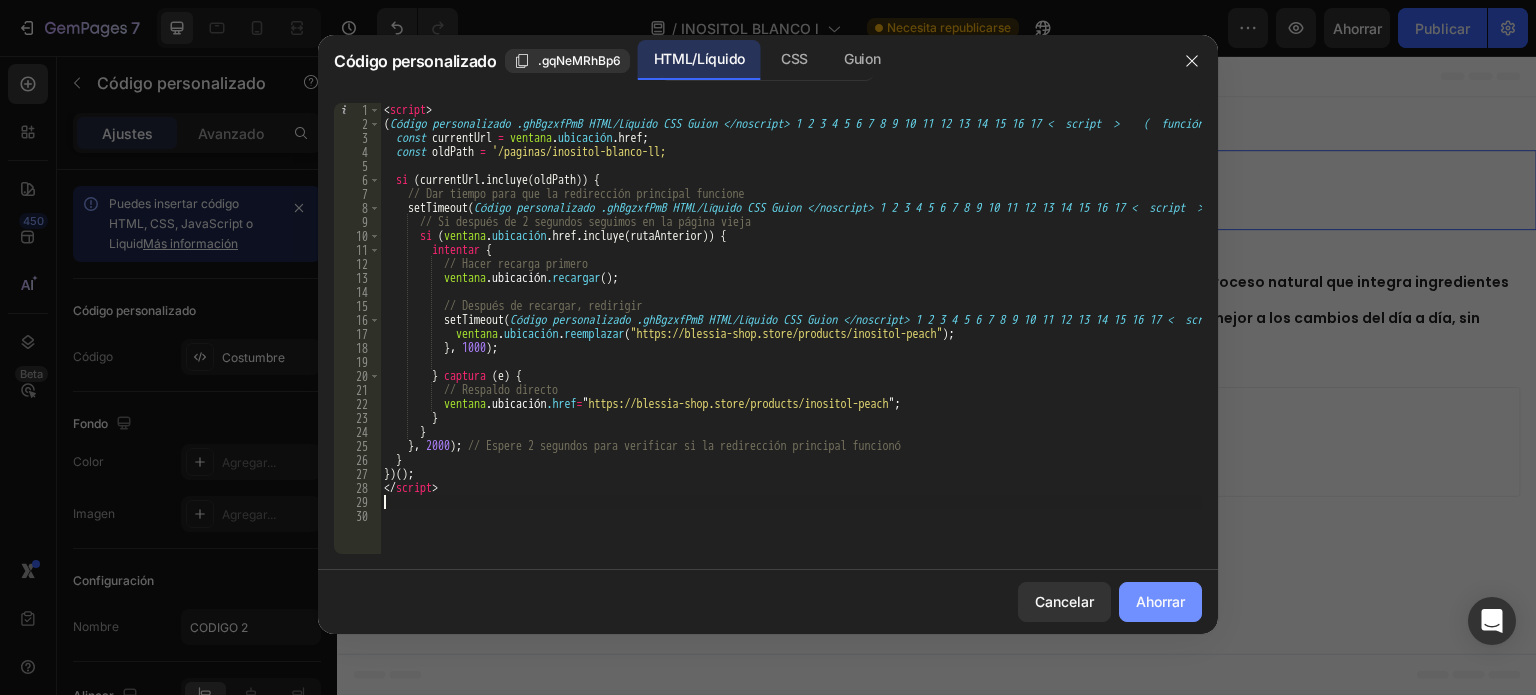 click on "Ahorrar" at bounding box center (1160, 601) 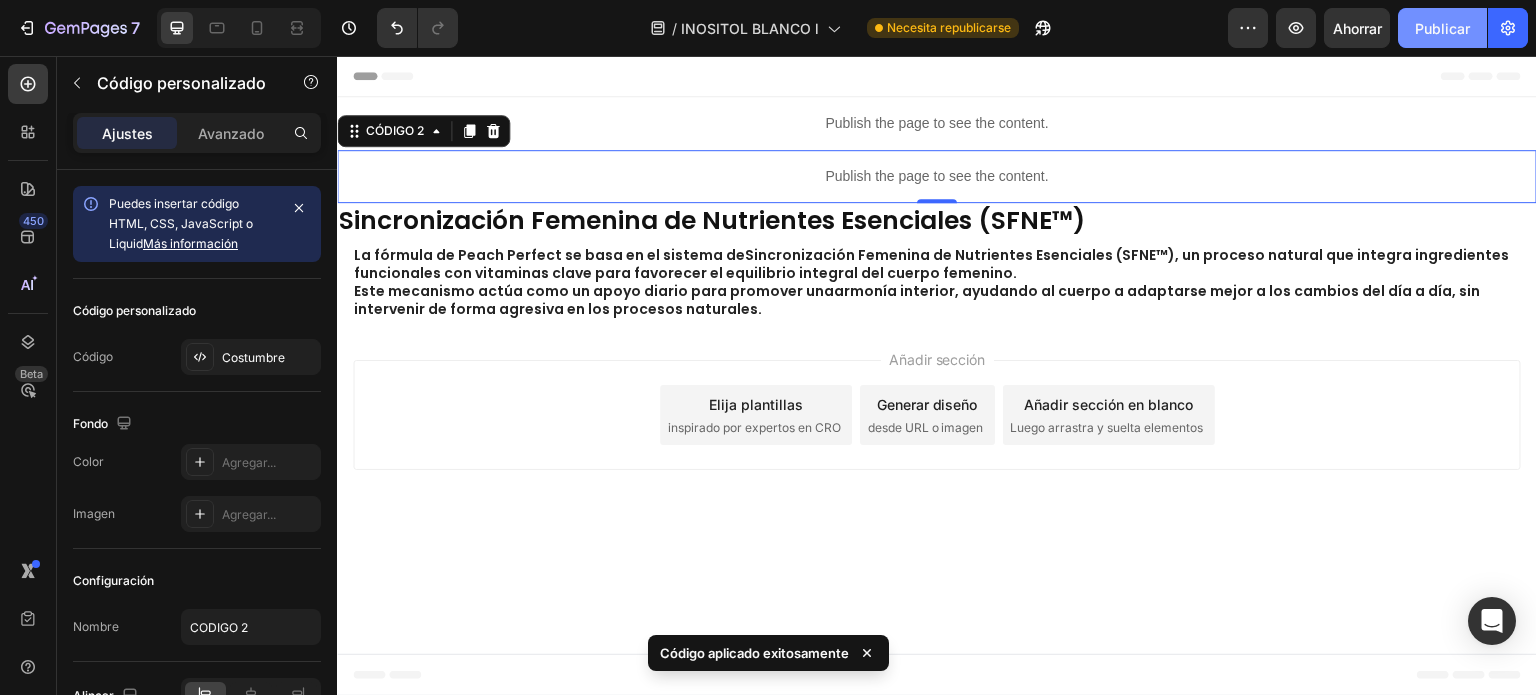 click on "Publicar" at bounding box center (1442, 28) 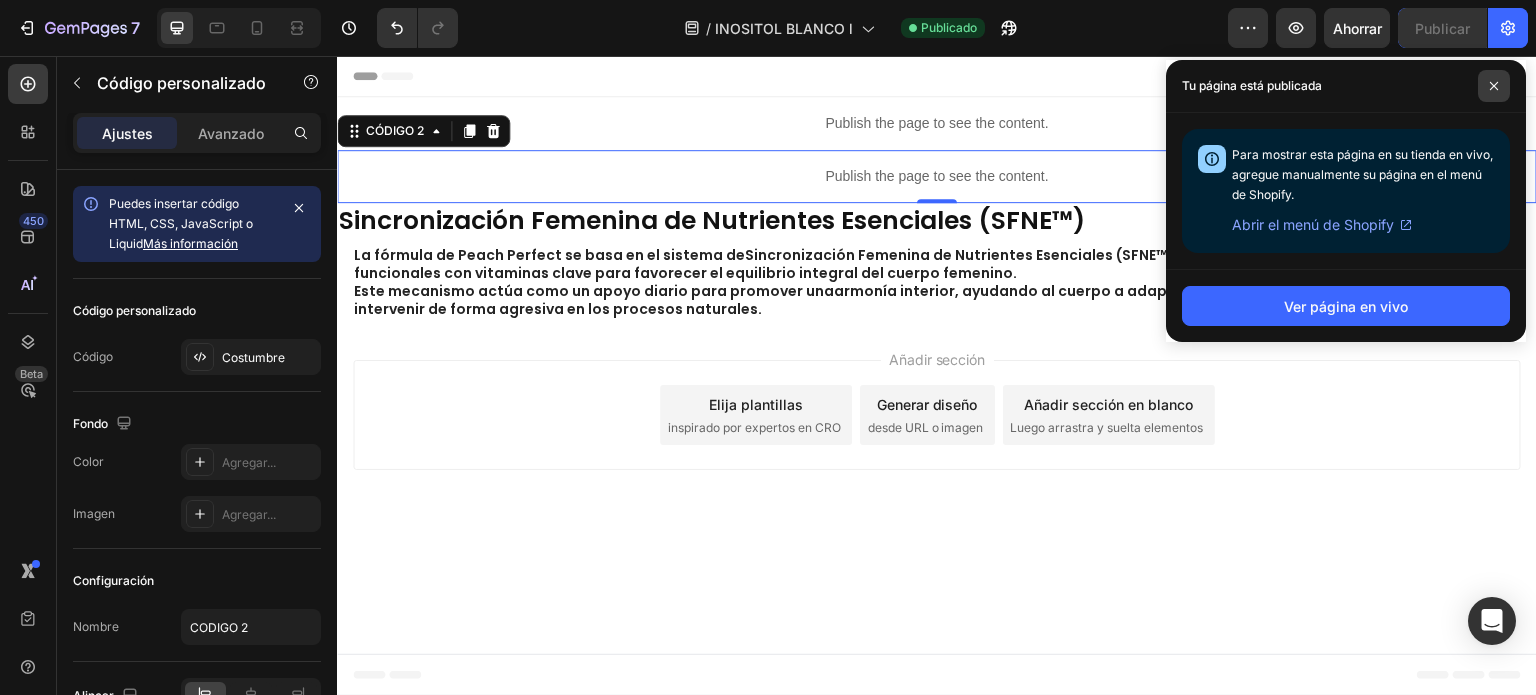 click at bounding box center [1494, 86] 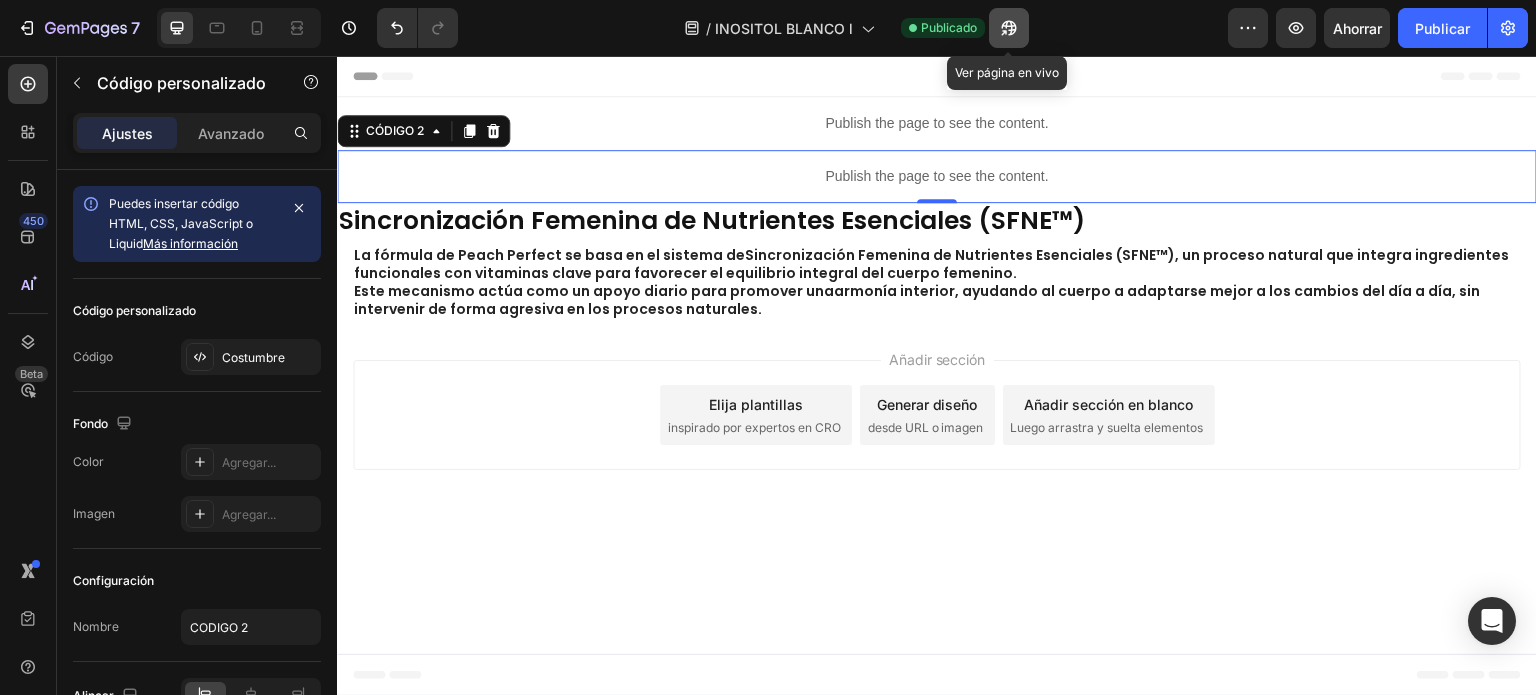 click 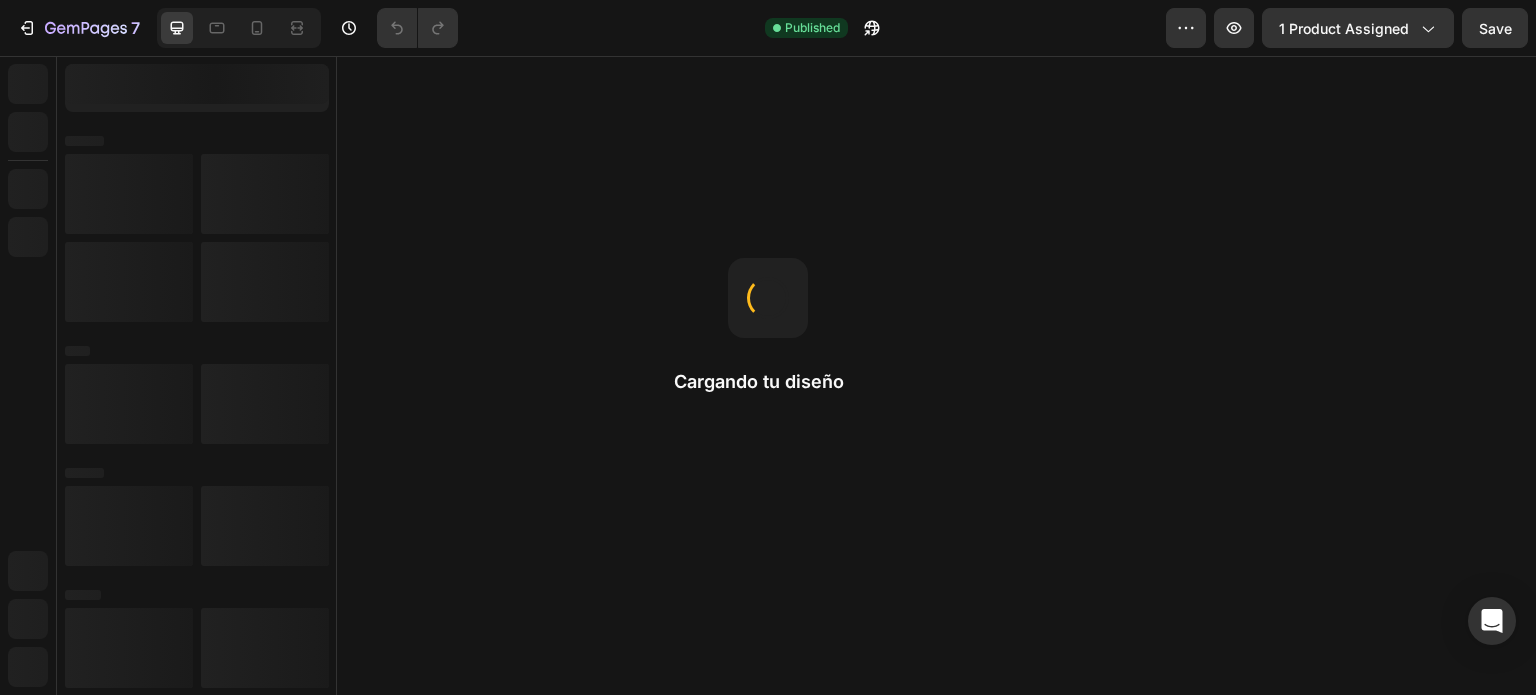 scroll, scrollTop: 0, scrollLeft: 0, axis: both 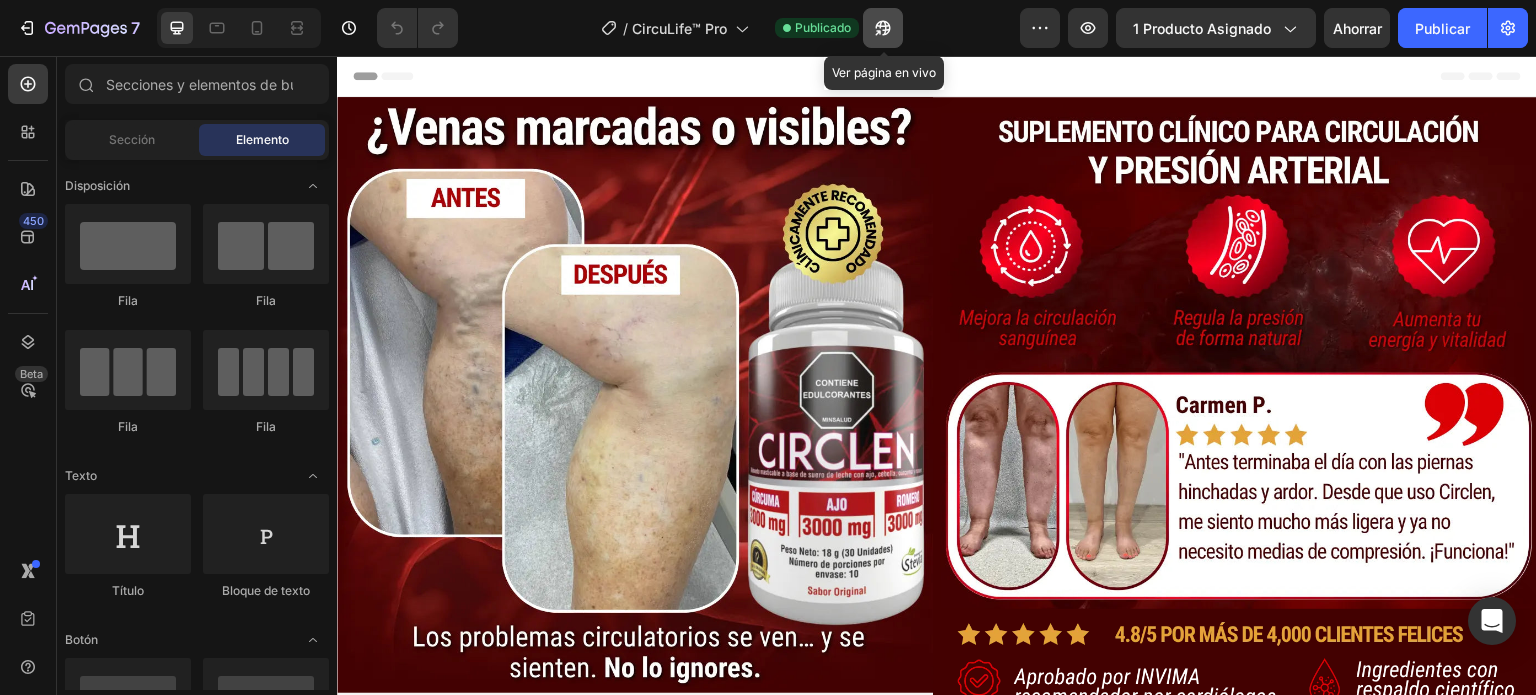 click 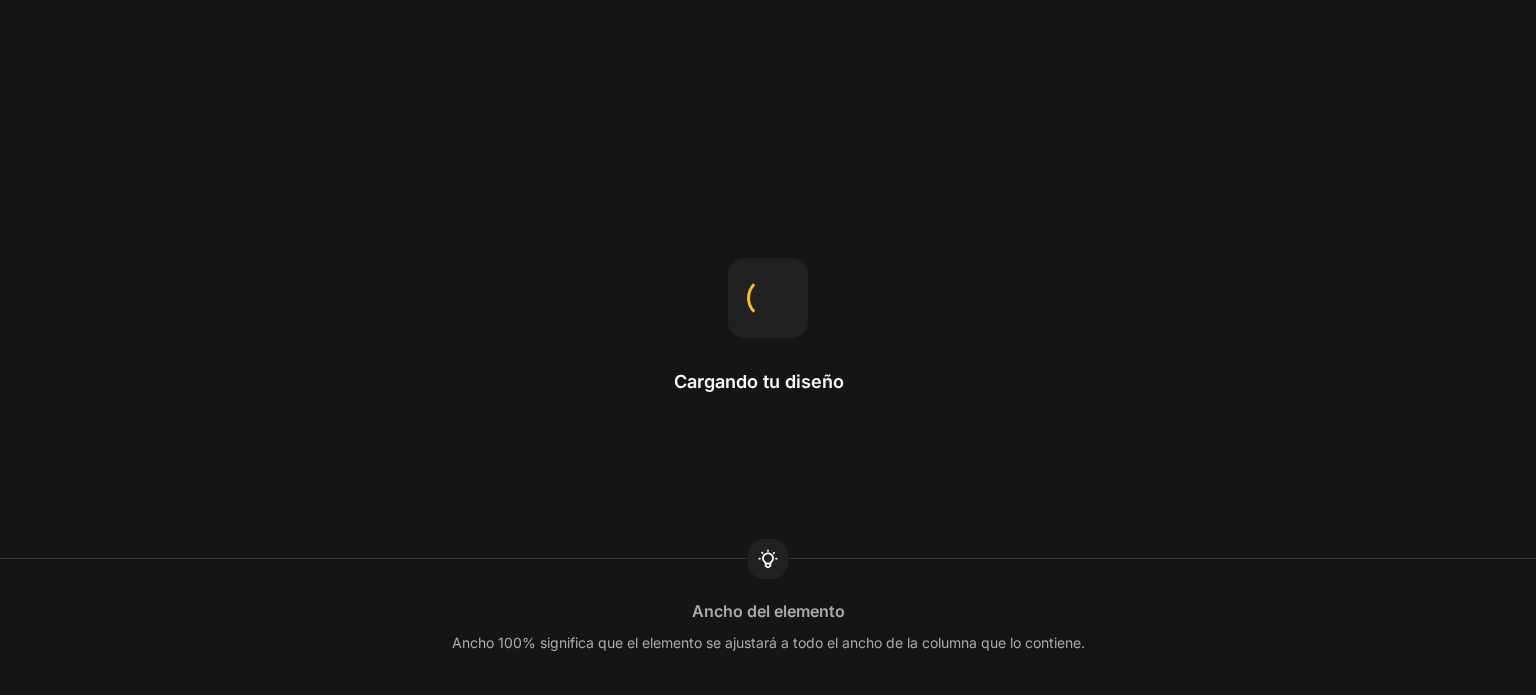 scroll, scrollTop: 0, scrollLeft: 0, axis: both 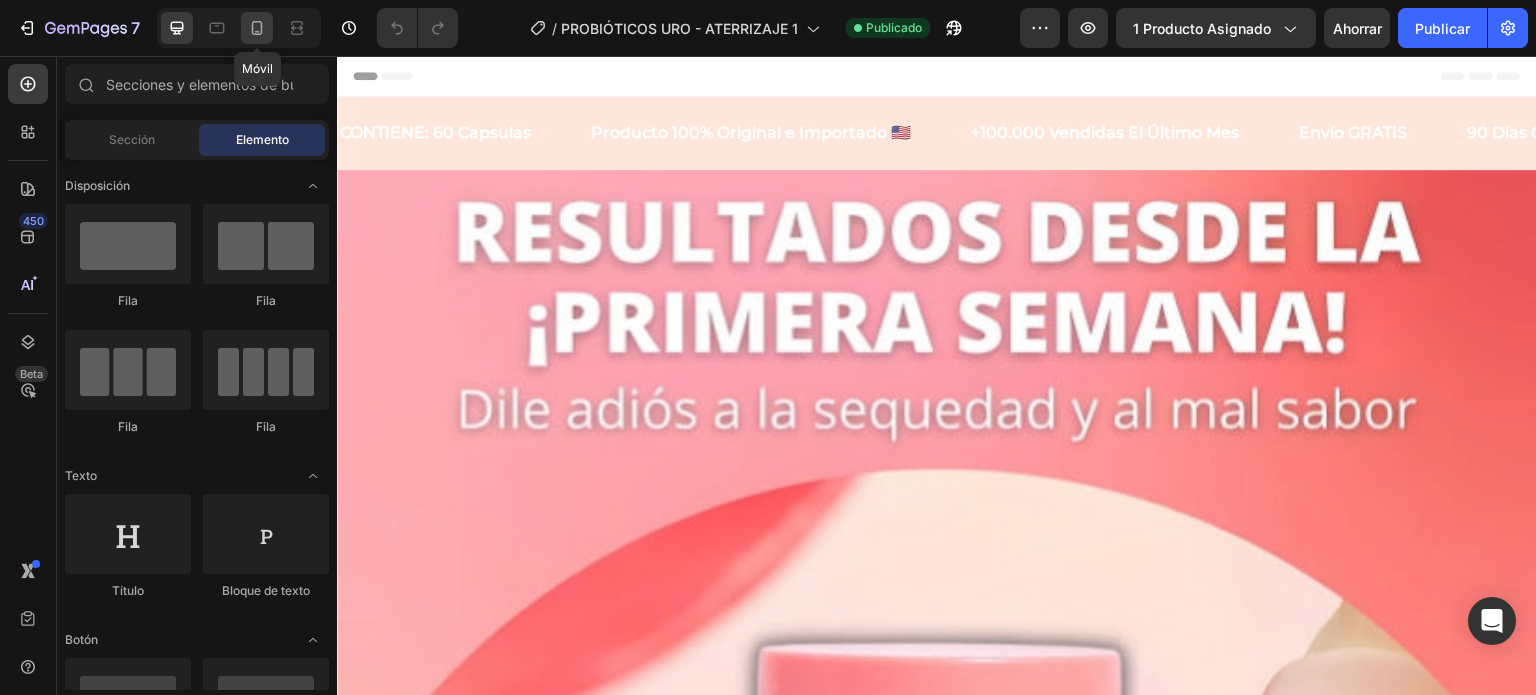 click 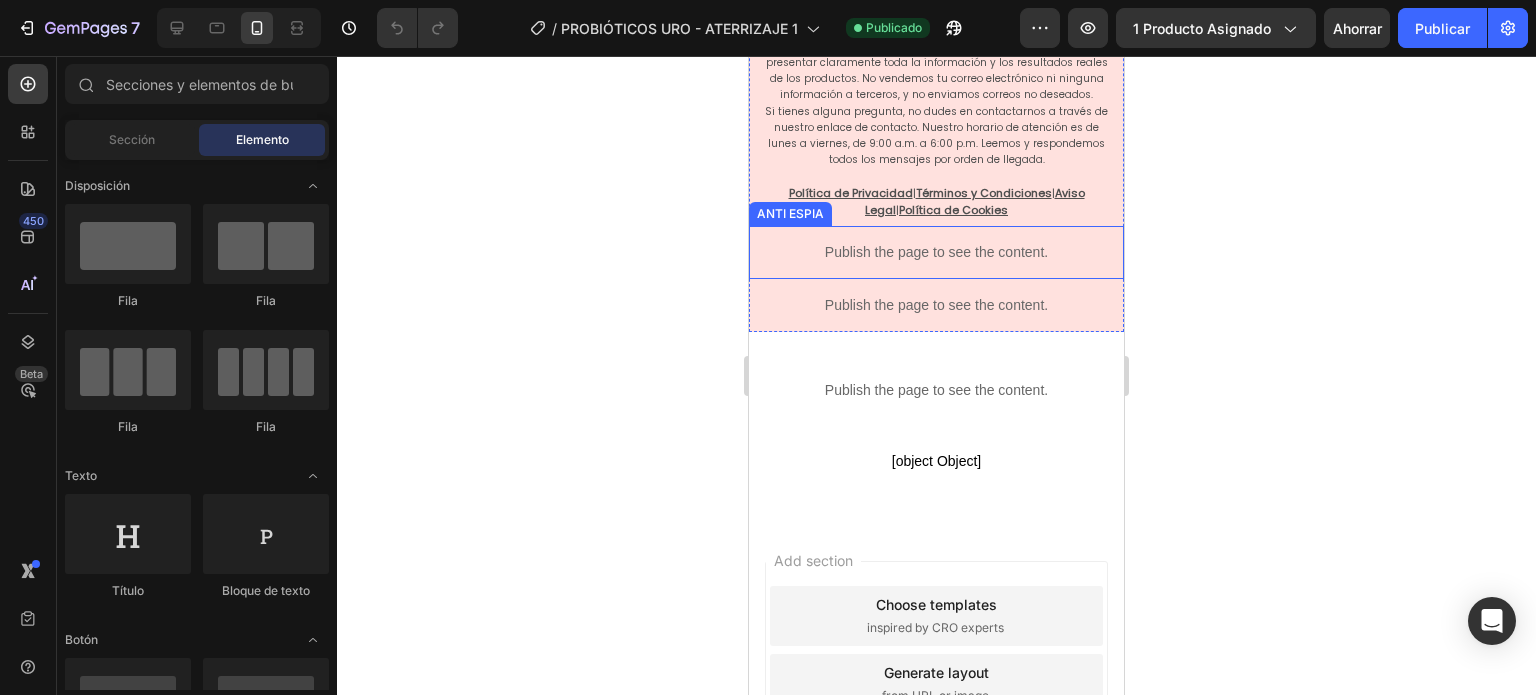 scroll, scrollTop: 4696, scrollLeft: 0, axis: vertical 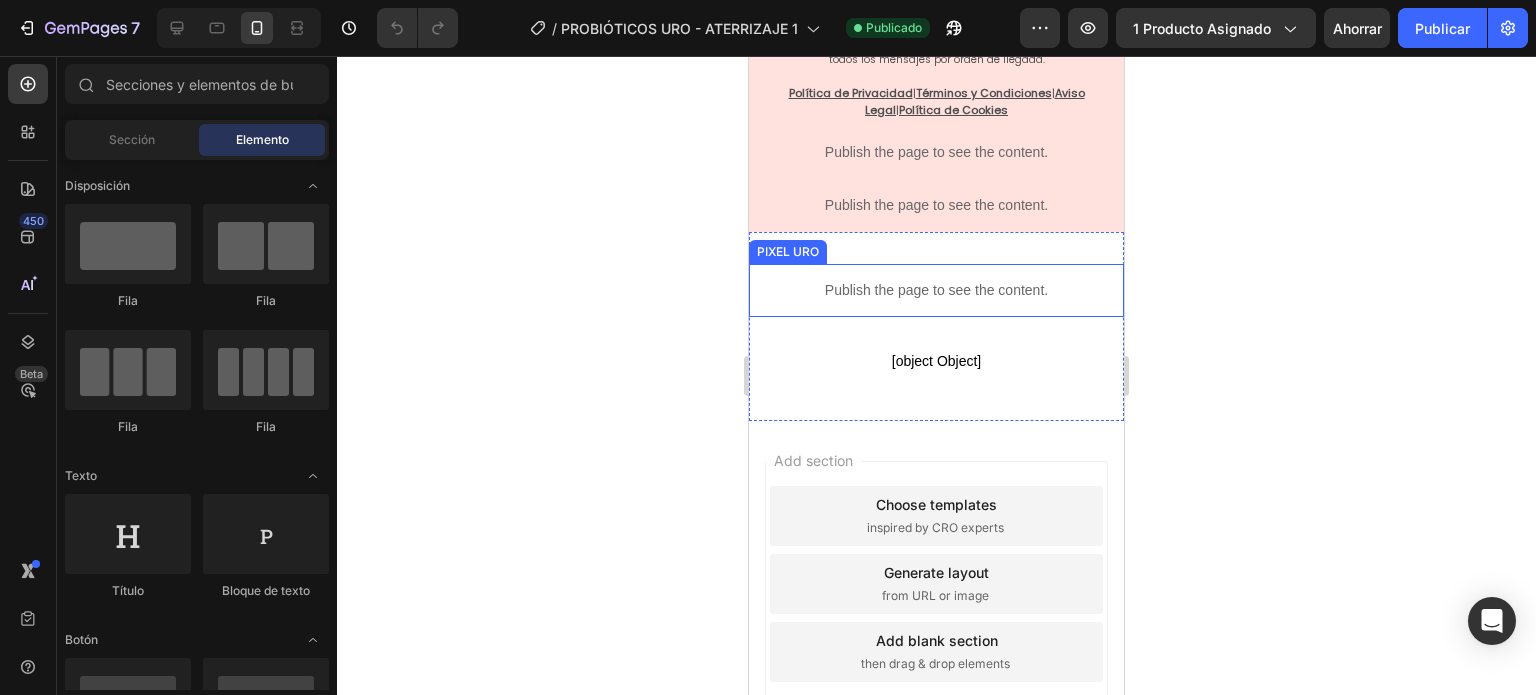 click on "Publish the page to see the content." at bounding box center [936, 290] 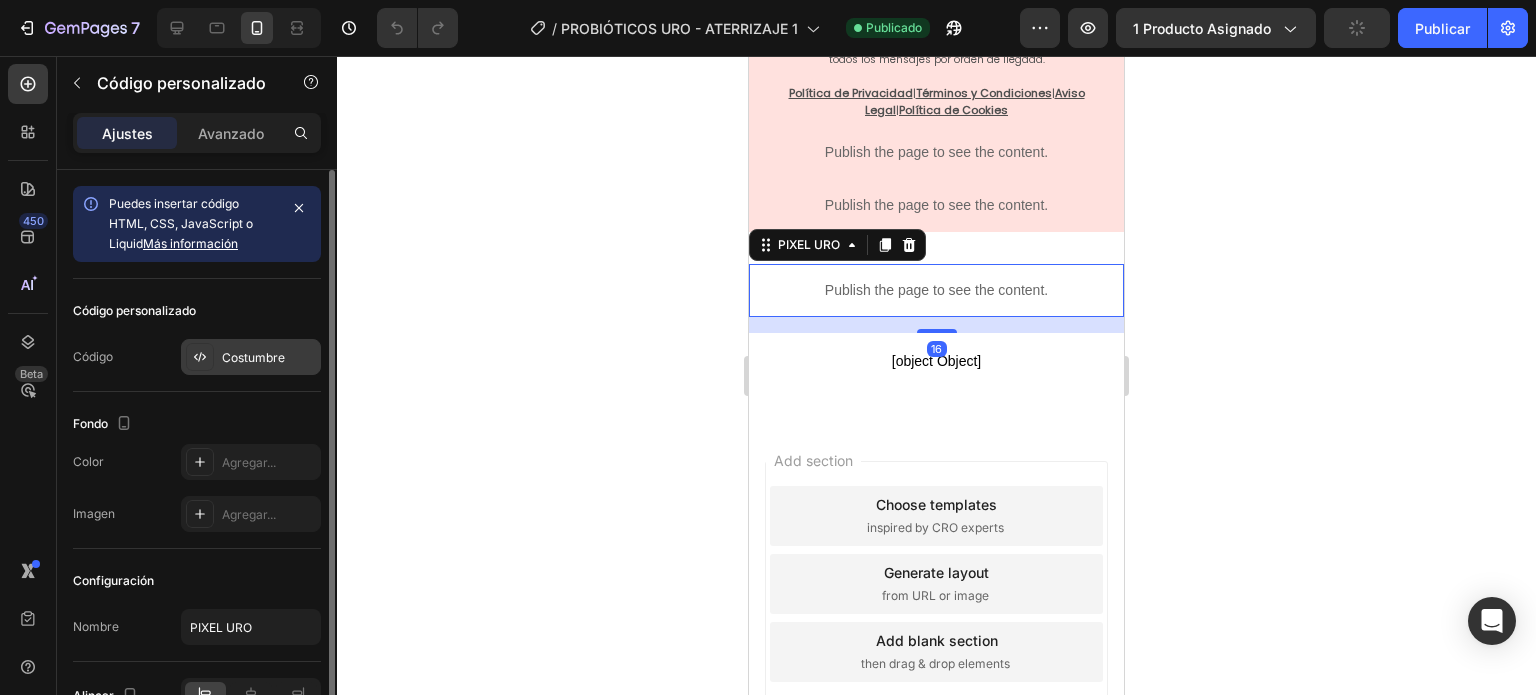 click on "Costumbre" at bounding box center [253, 357] 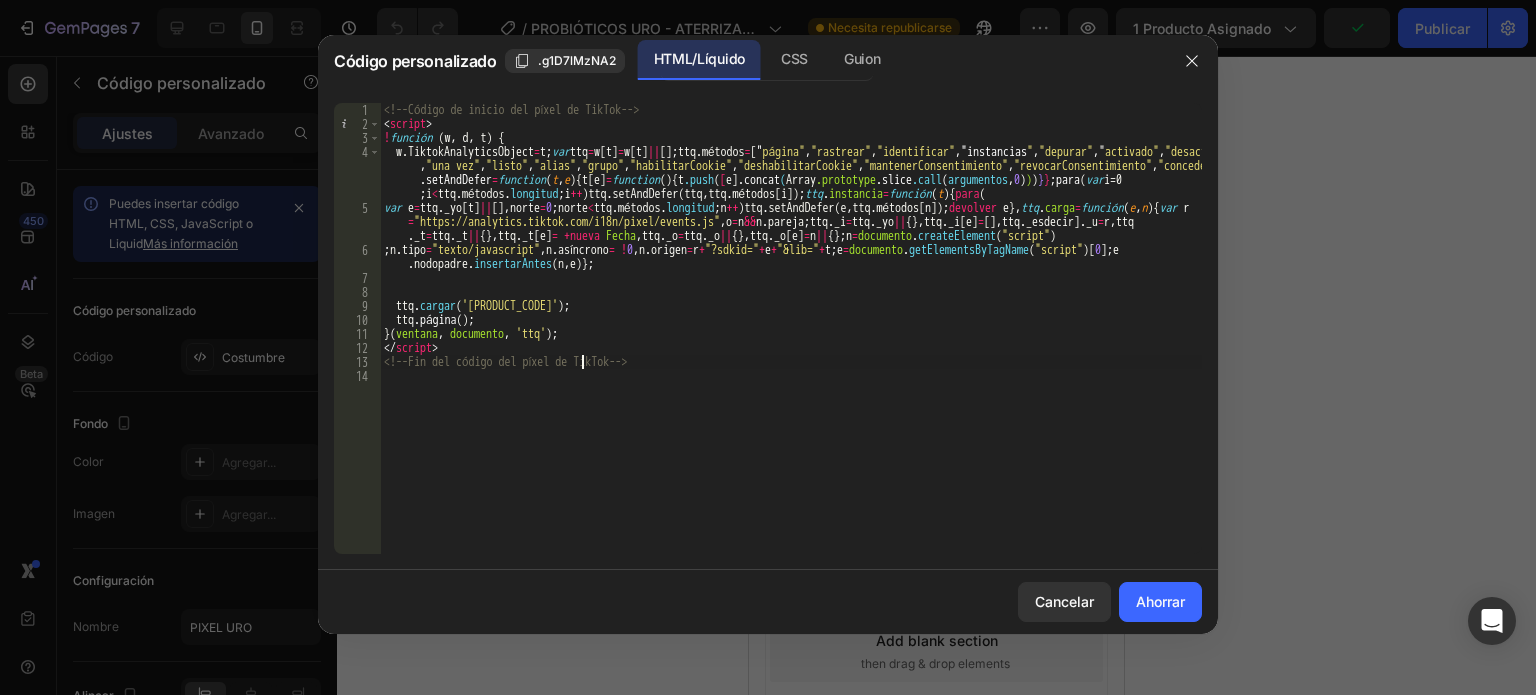 click on "<!--  Código de inicio del píxel de TikTok  --> <  script  > !  función    (  w  ,    d  ,    t  )    {    w.TiktokAnalyticsObject  =  t  ;  var  ttq  =  w  [  t  ]  =  w  [  t  ]  ||  [  ]  ;  ttq.métodos  =  [  "  página"  ,  "rastrear"  ,  "identificar"  ,  "  instancias  "  ,  "depurar"  ,  "  activado"  ,  "desactivado"          ,  "una vez"  ,  "listo"  ,  "alias"  ,  "grupo"  ,  "habilitarCookie"  ,  "deshabilitarCookie"  ,  "mantenerConsentimiento"  ,  "revocarConsentimiento"  ,  "concederConsentimiento"  ]  ,  ttq        .setAndDefer  =  function  (  t  ,  e  )  {  t  [  e  ]  =  function  (  )  {  t  .push  (  [  e  ]  .concat  (  Array  .prototype  .slice  .call  (  argumentos  ,  0  )  )  )  }  }  ;  para  (  var  i  =  0 ​          ;  i  <  ttq  .  métodos  .  longitud  ;  i  ++  )  ttq  .  setAndDefer  (  ttq  ,  ttq  .  métodos  [  i  ])  ;  ttq  .  instancia  =  función  (  t  )  {  para  ( var    e  =  ttq  .  _yo  [  t  ]  ||  [  ]  ,  norte  =  0  ;  norte  <  ." at bounding box center [791, 342] 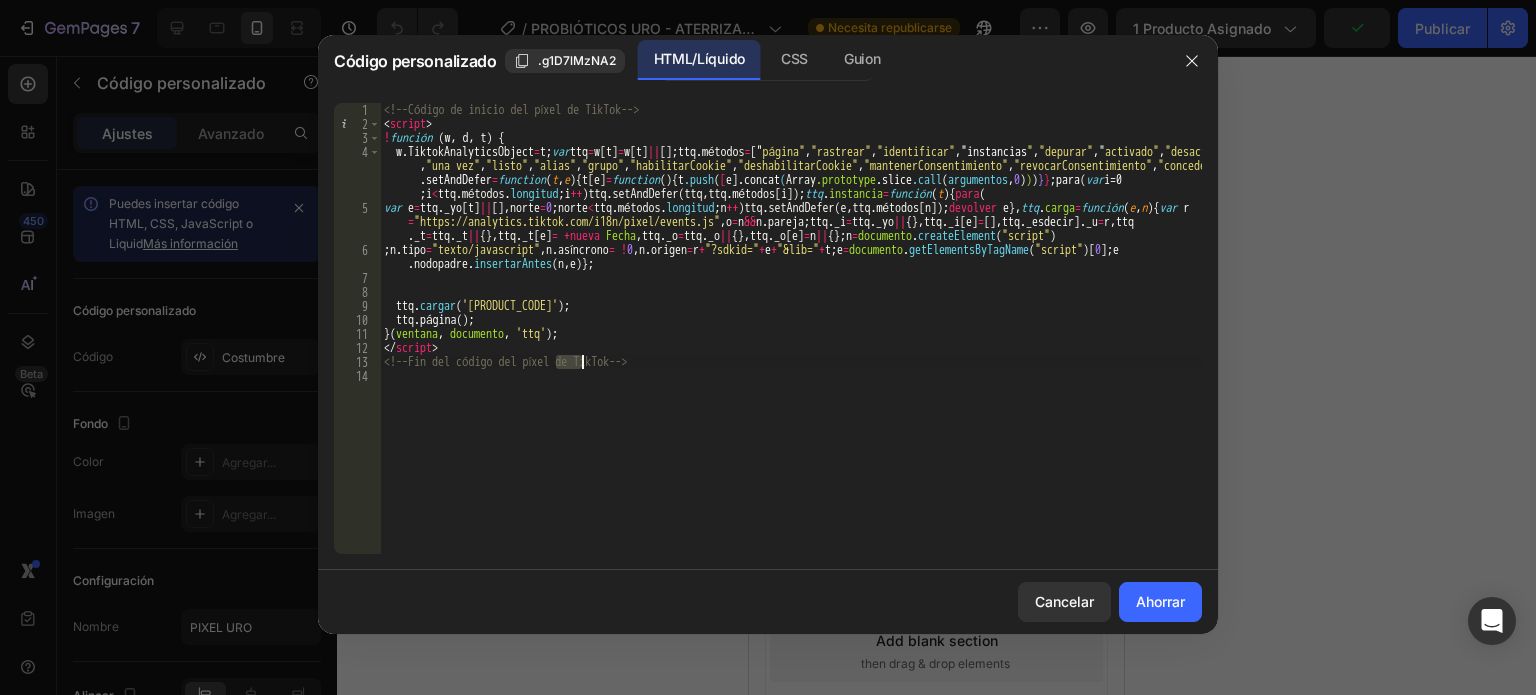 click on "<!--  Código de inicio del píxel de TikTok  --> <  script  > !  función    (  w  ,    d  ,    t  )    {    w.TiktokAnalyticsObject  =  t  ;  var  ttq  =  w  [  t  ]  =  w  [  t  ]  ||  [  ]  ;  ttq.métodos  =  [  "  página"  ,  "rastrear"  ,  "identificar"  ,  "  instancias  "  ,  "depurar"  ,  "  activado"  ,  "desactivado"          ,  "una vez"  ,  "listo"  ,  "alias"  ,  "grupo"  ,  "habilitarCookie"  ,  "deshabilitarCookie"  ,  "mantenerConsentimiento"  ,  "revocarConsentimiento"  ,  "concederConsentimiento"  ]  ,  ttq        .setAndDefer  =  function  (  t  ,  e  )  {  t  [  e  ]  =  function  (  )  {  t  .push  (  [  e  ]  .concat  (  Array  .prototype  .slice  .call  (  argumentos  ,  0  )  )  )  }  }  ;  para  (  var  i  =  0 ​          ;  i  <  ttq  .  métodos  .  longitud  ;  i  ++  )  ttq  .  setAndDefer  (  ttq  ,  ttq  .  métodos  [  i  ])  ;  ttq  .  instancia  =  función  (  t  )  {  para  ( var    e  =  ttq  .  _yo  [  t  ]  ||  [  ]  ,  norte  =  0  ;  norte  <  ." at bounding box center [791, 342] 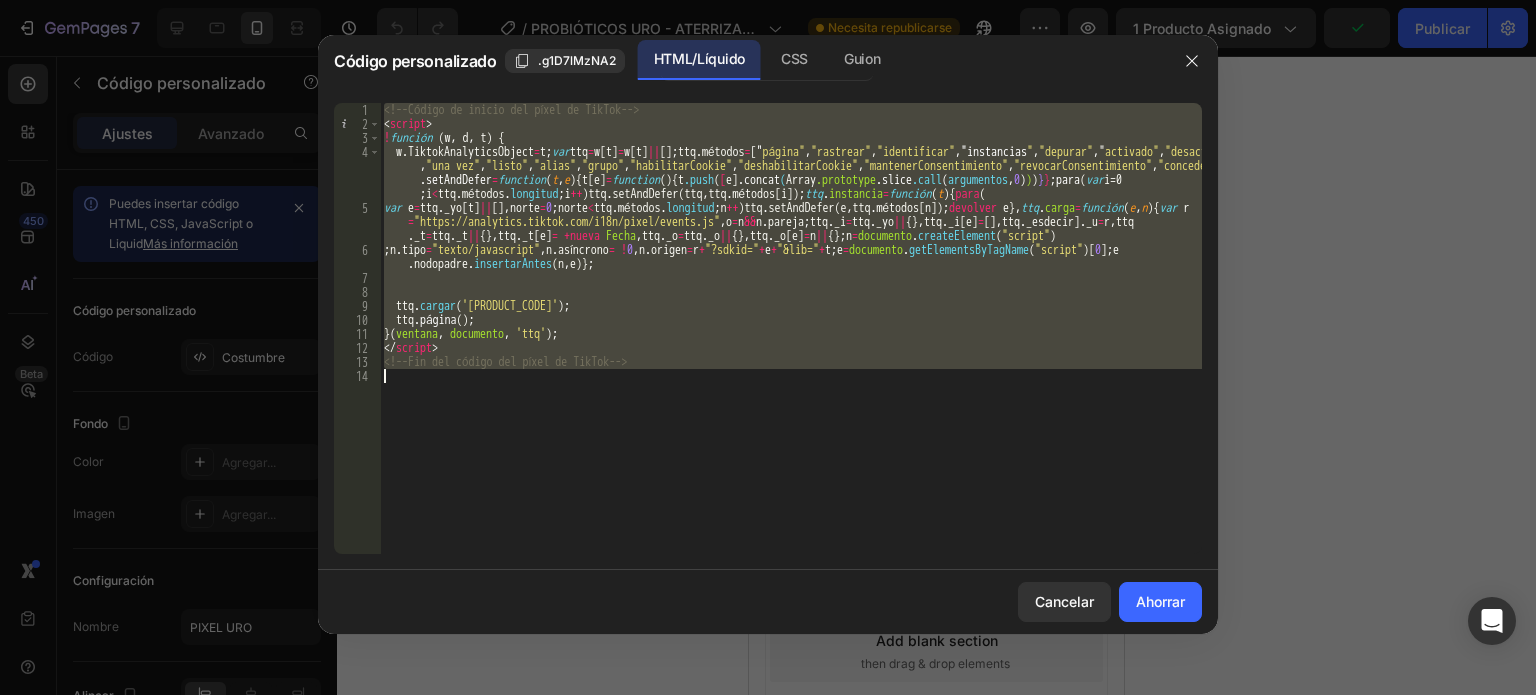 click on "<!--  Código de inicio del píxel de TikTok  --> <  script  > !  función    (  w  ,    d  ,    t  )    {    w.TiktokAnalyticsObject  =  t  ;  var  ttq  =  w  [  t  ]  =  w  [  t  ]  ||  [  ]  ;  ttq.métodos  =  [  "  página"  ,  "rastrear"  ,  "identificar"  ,  "  instancias  "  ,  "depurar"  ,  "  activado"  ,  "desactivado"          ,  "una vez"  ,  "listo"  ,  "alias"  ,  "grupo"  ,  "habilitarCookie"  ,  "deshabilitarCookie"  ,  "mantenerConsentimiento"  ,  "revocarConsentimiento"  ,  "concederConsentimiento"  ]  ,  ttq        .setAndDefer  =  function  (  t  ,  e  )  {  t  [  e  ]  =  function  (  )  {  t  .push  (  [  e  ]  .concat  (  Array  .prototype  .slice  .call  (  argumentos  ,  0  )  )  )  }  }  ;  para  (  var  i  =  0 ​          ;  i  <  ttq  .  métodos  .  longitud  ;  i  ++  )  ttq  .  setAndDefer  (  ttq  ,  ttq  .  métodos  [  i  ])  ;  ttq  .  instancia  =  función  (  t  )  {  para  ( var    e  =  ttq  .  _yo  [  t  ]  ||  [  ]  ,  norte  =  0  ;  norte  <  ." at bounding box center [791, 342] 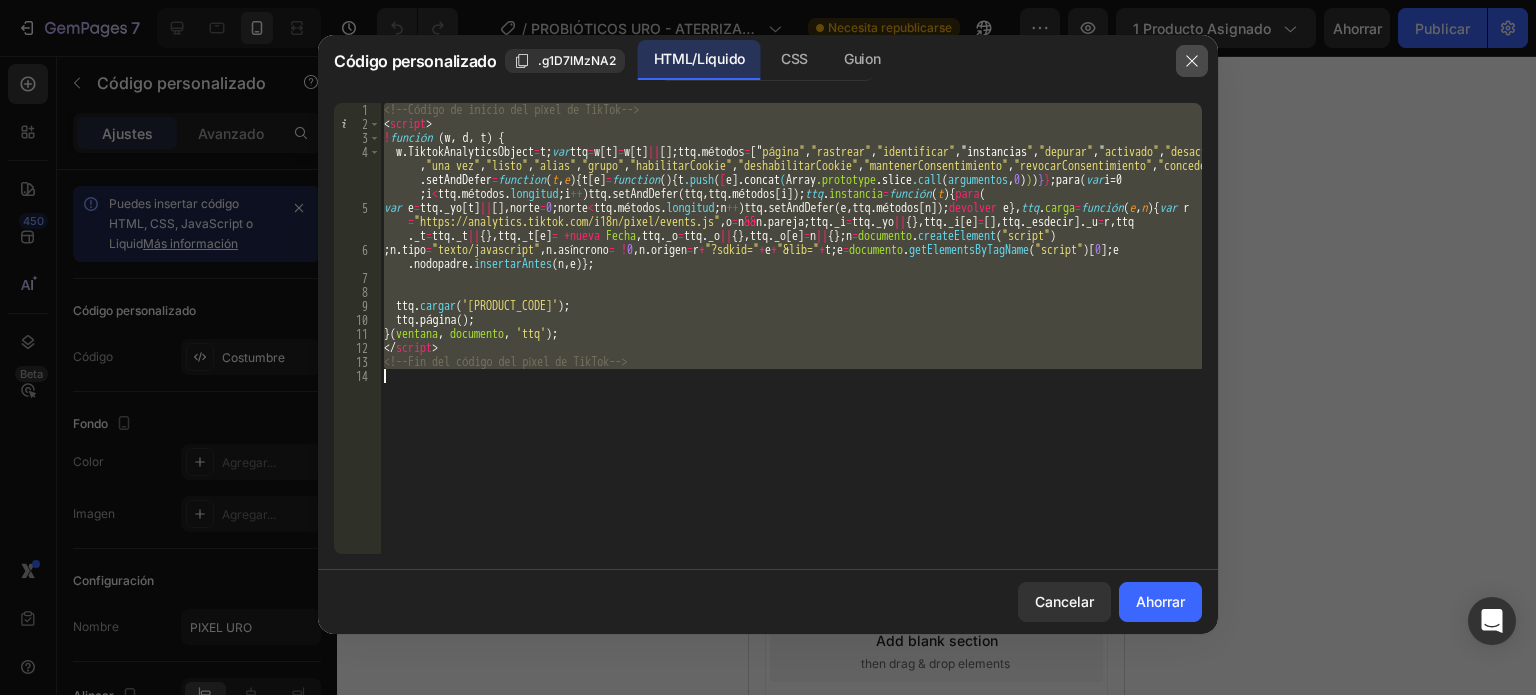 click 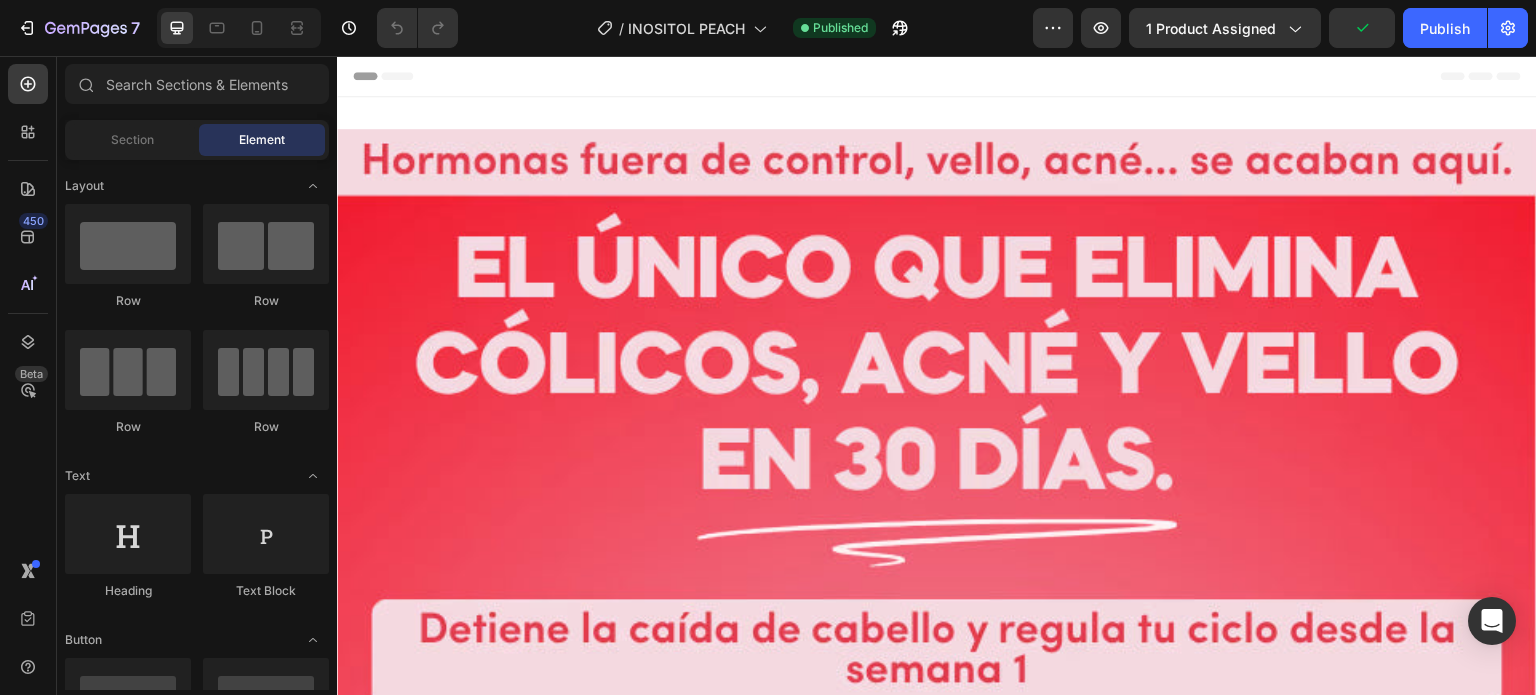 scroll, scrollTop: 0, scrollLeft: 0, axis: both 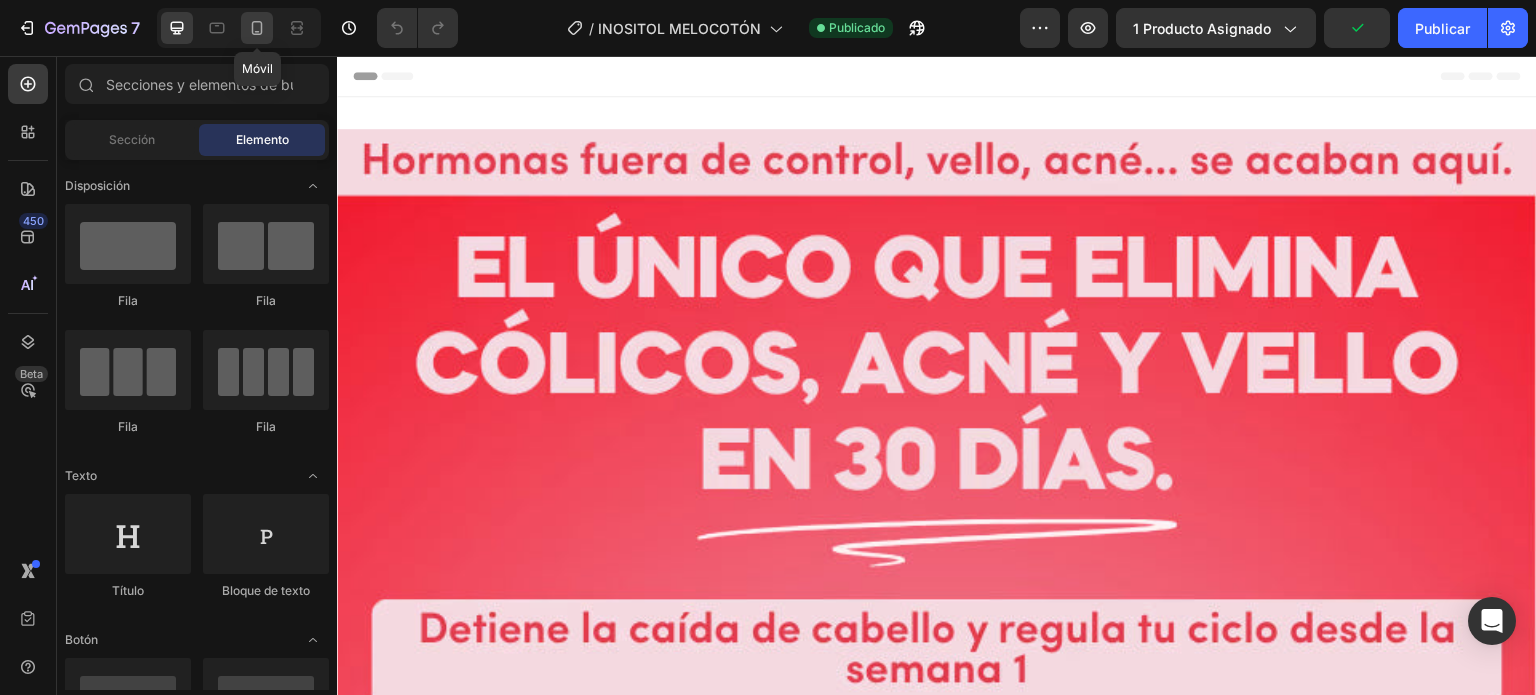 click 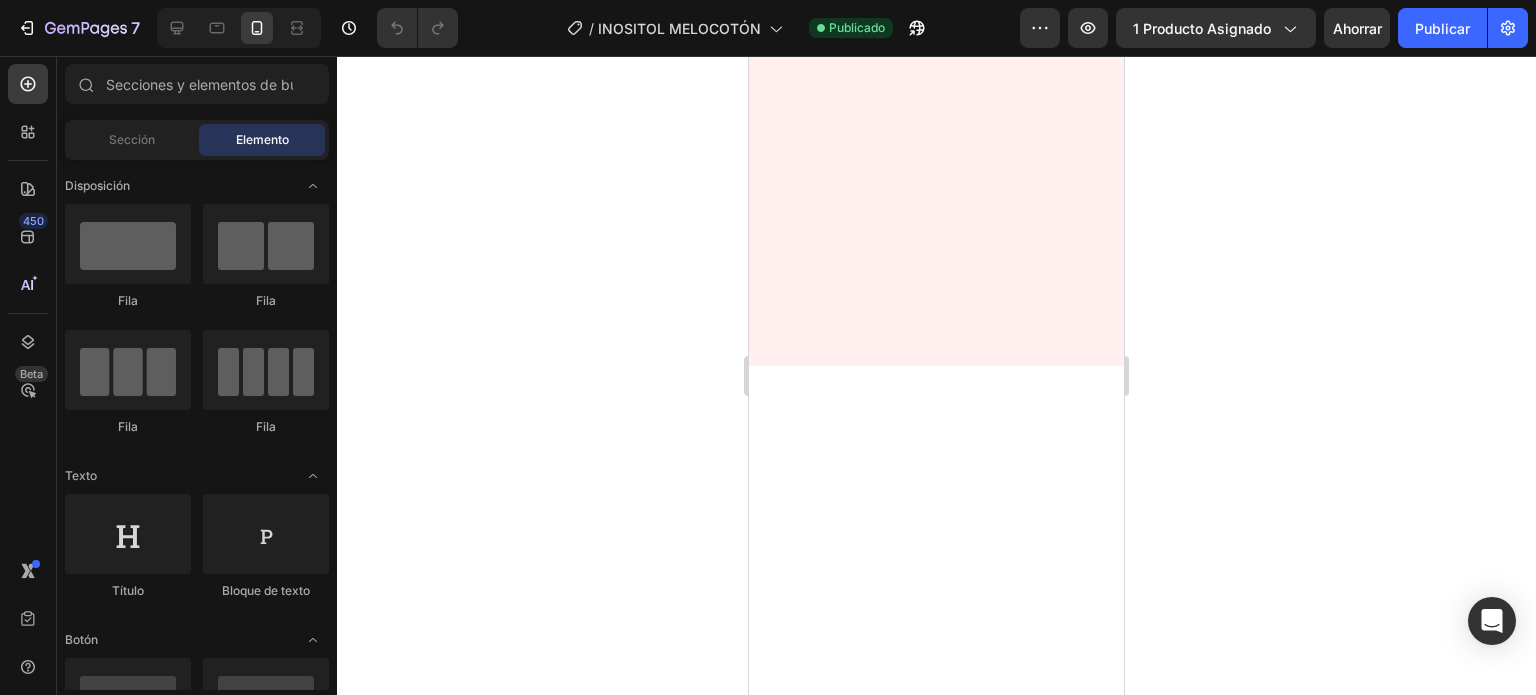 scroll, scrollTop: 4320, scrollLeft: 0, axis: vertical 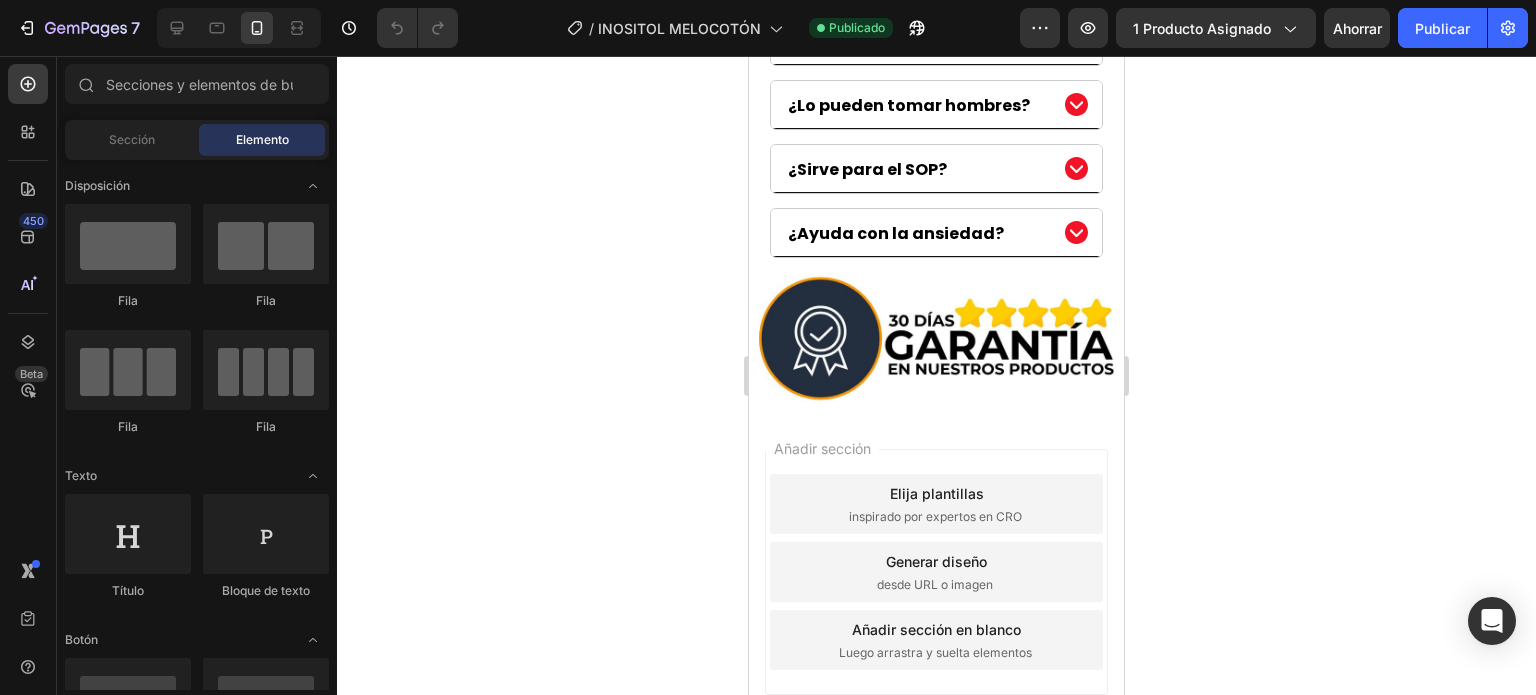 drag, startPoint x: 1117, startPoint y: 459, endPoint x: 1884, endPoint y: 738, distance: 816.16785 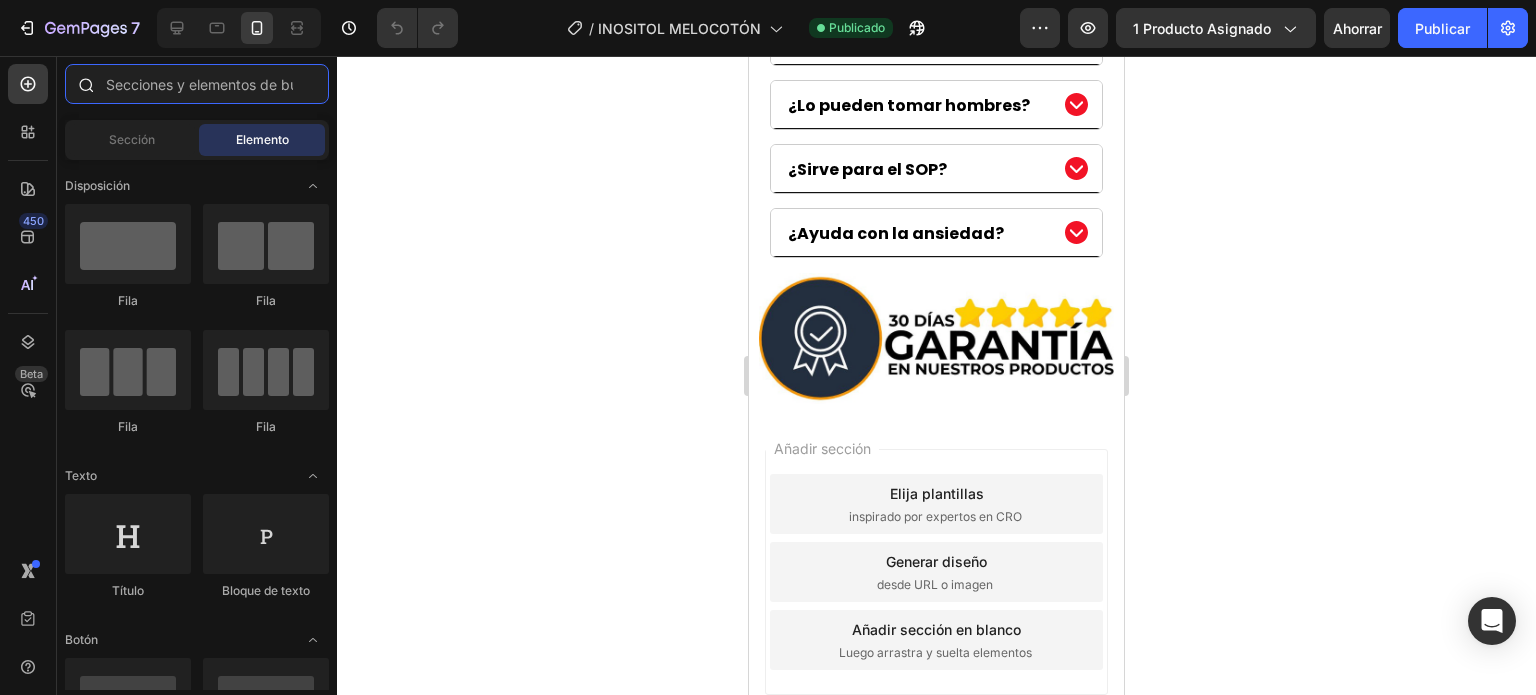 click at bounding box center [197, 84] 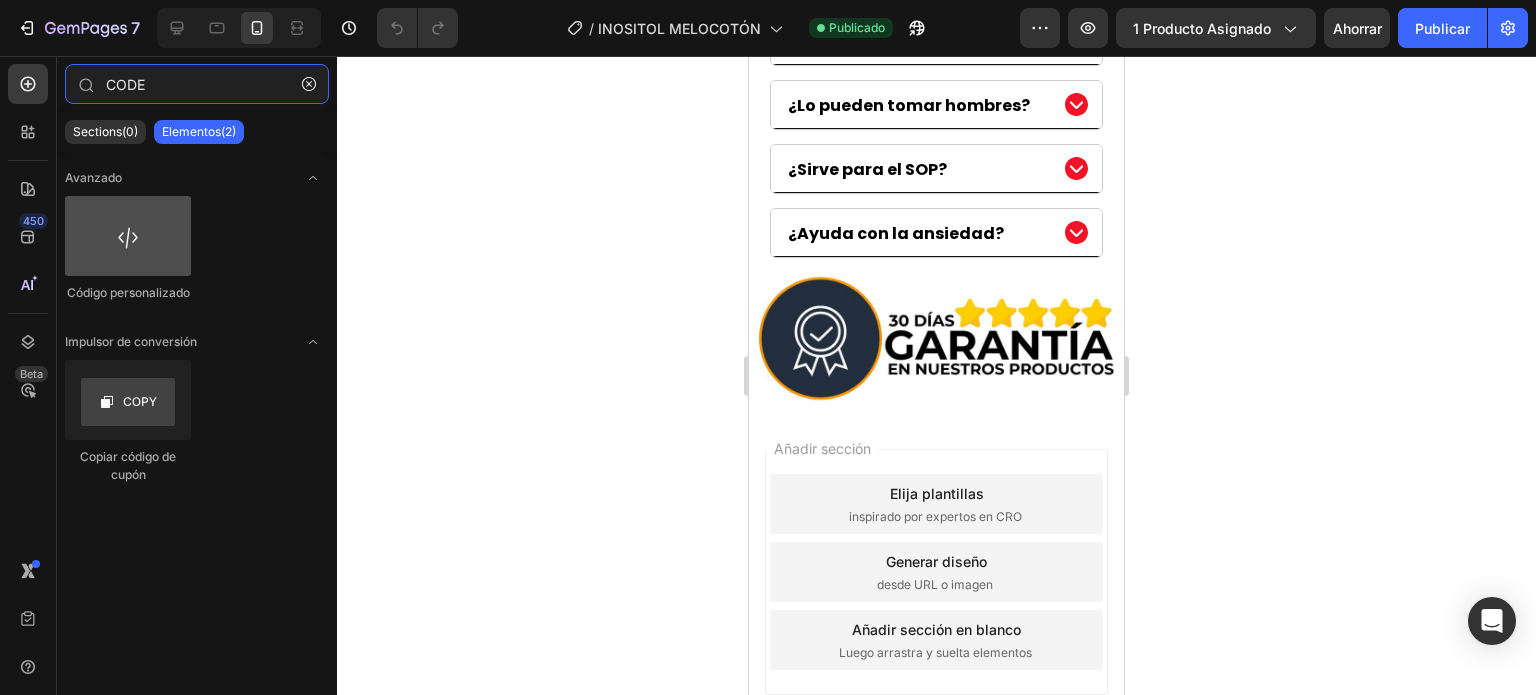 type on "CODE" 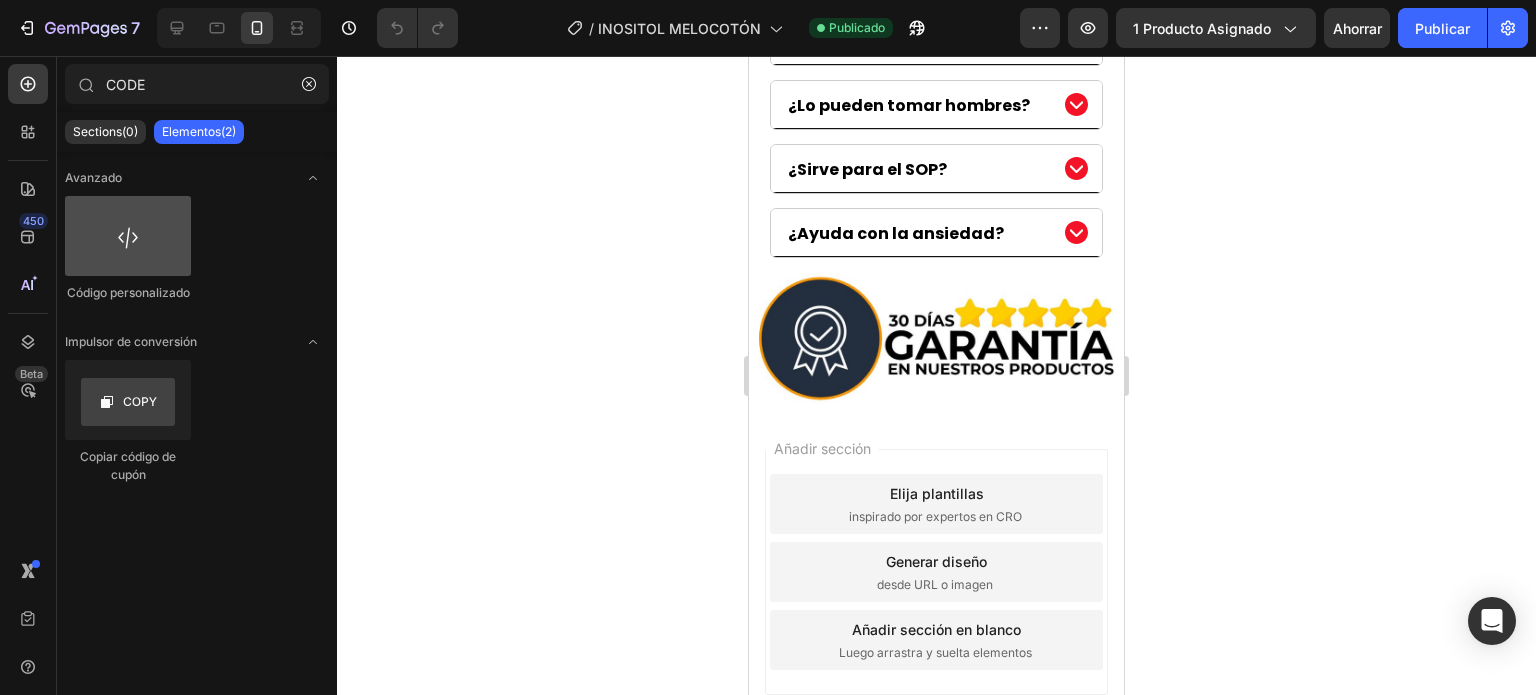 click at bounding box center [128, 236] 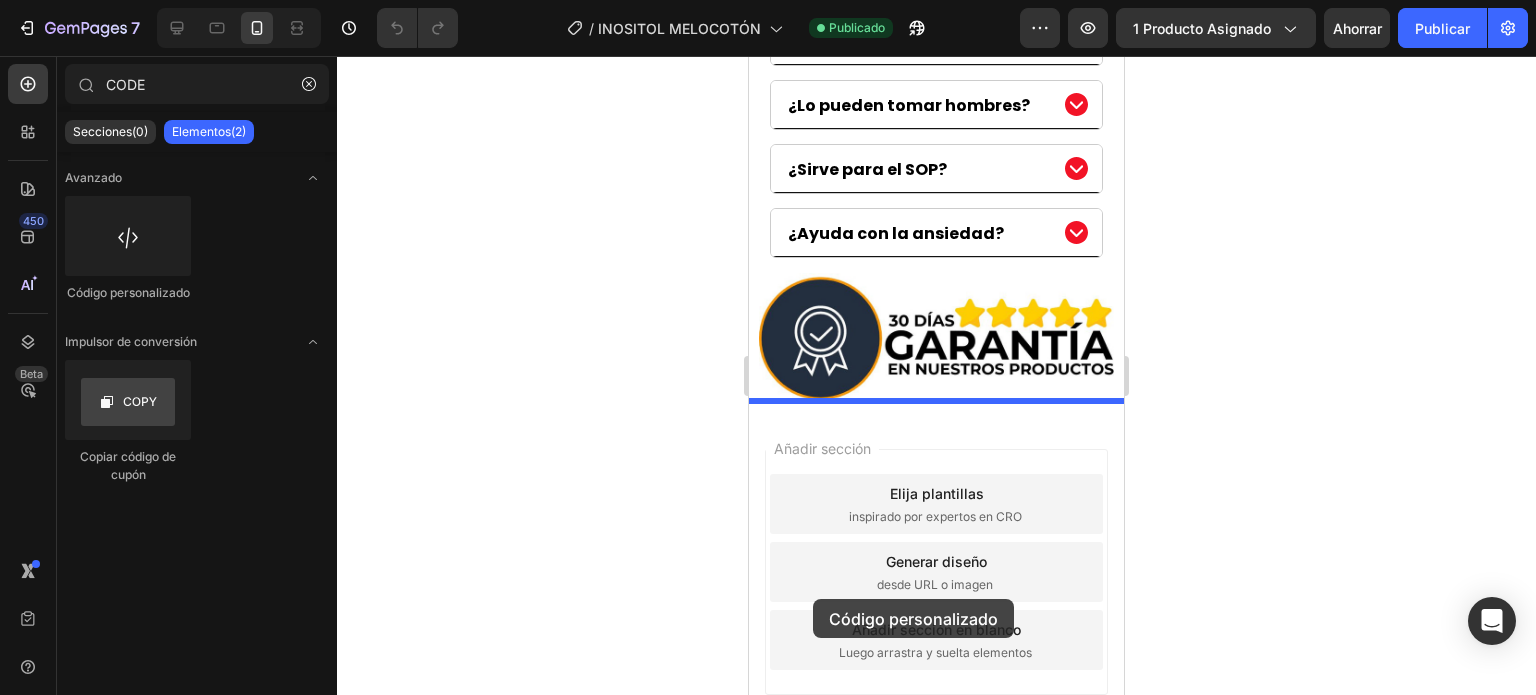 drag, startPoint x: 904, startPoint y: 288, endPoint x: 813, endPoint y: 599, distance: 324.04013 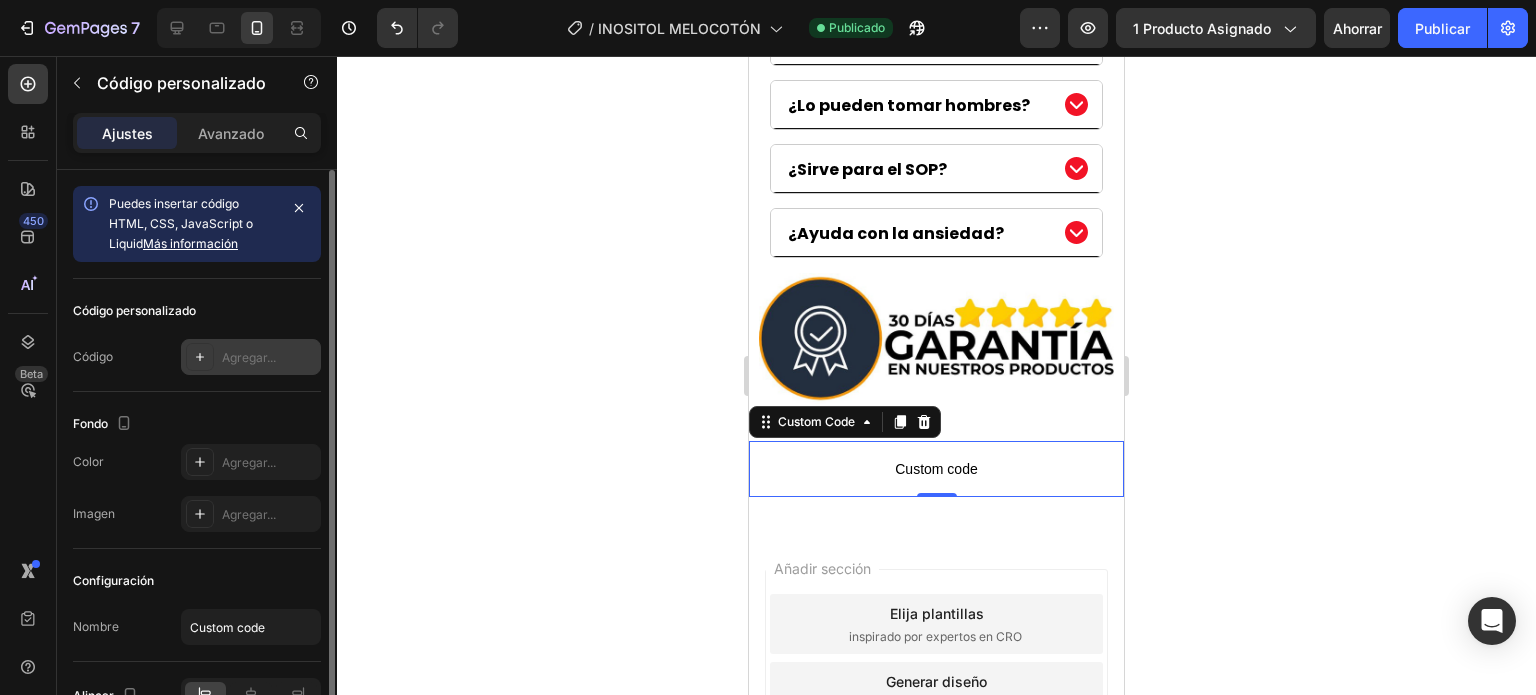 click on "Agregar..." at bounding box center [249, 357] 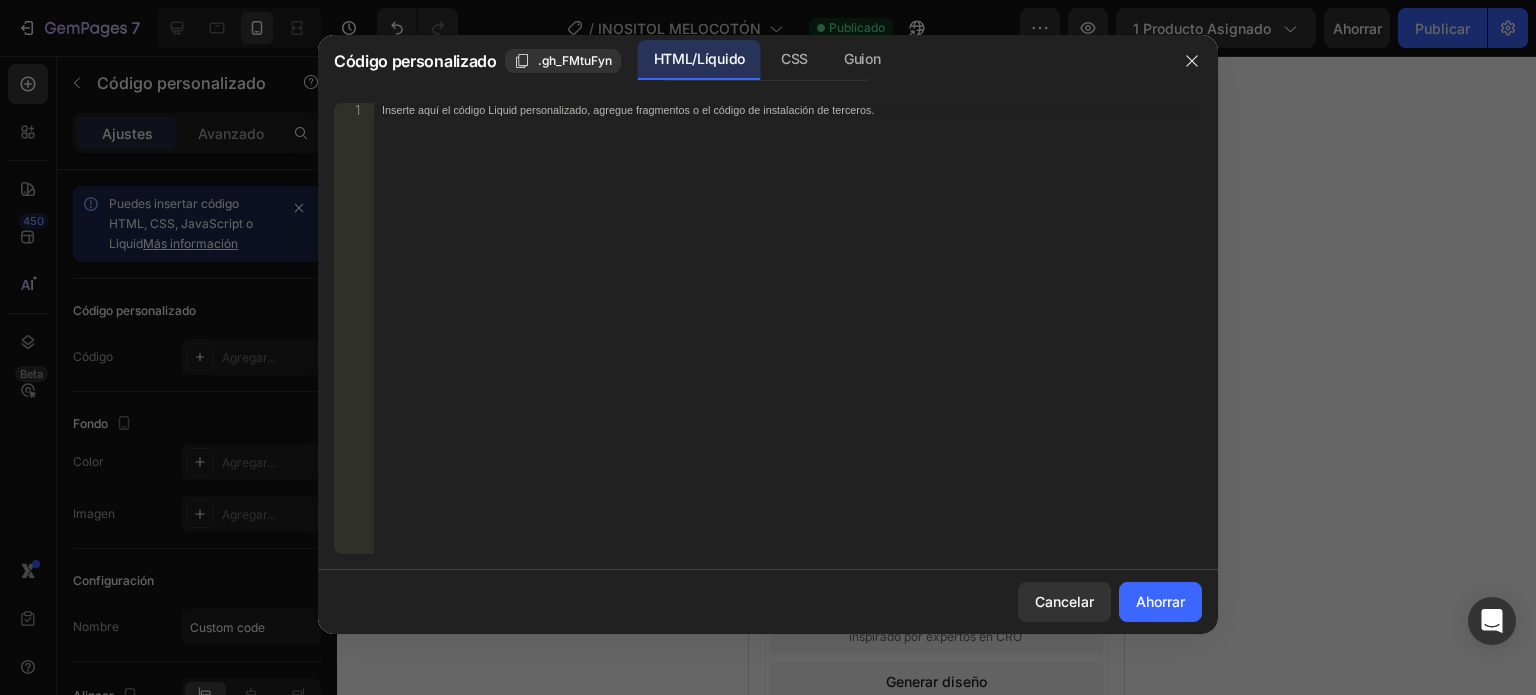 type 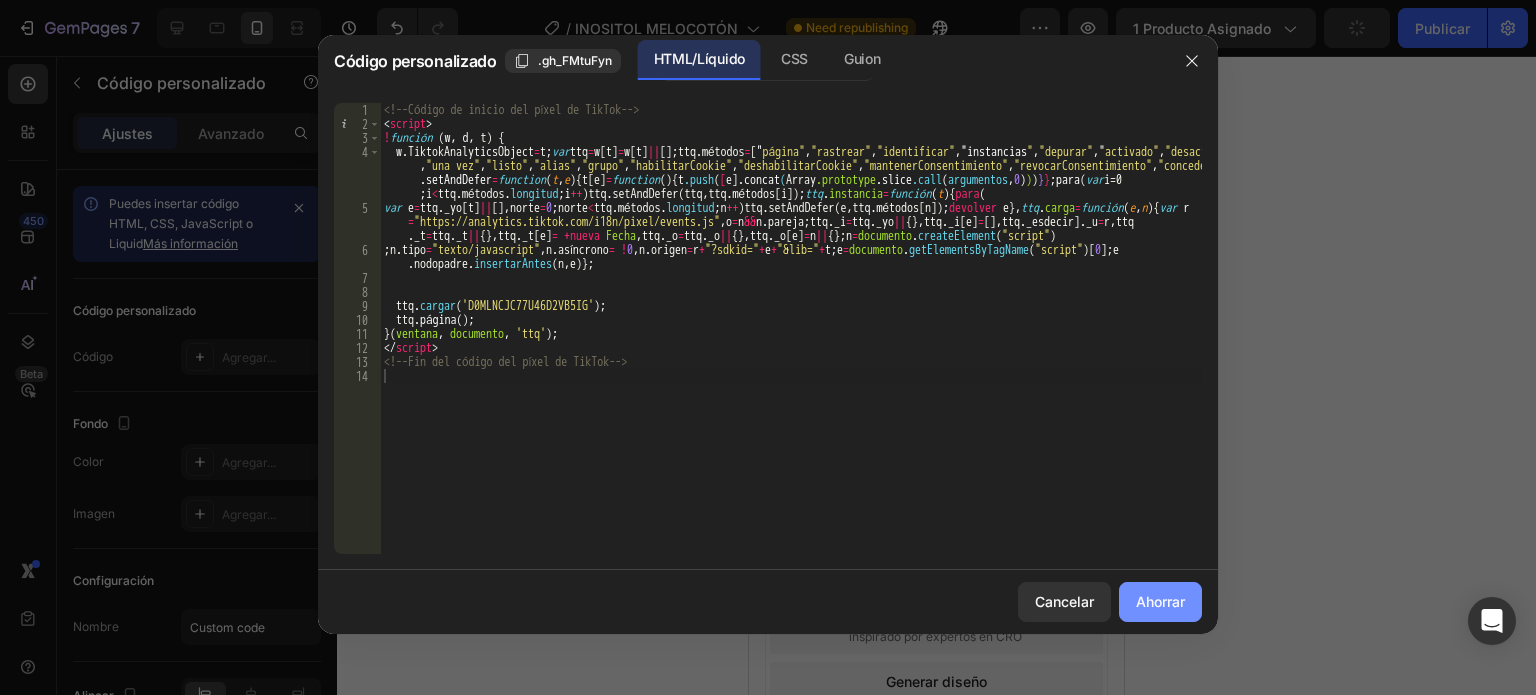 click on "Ahorrar" 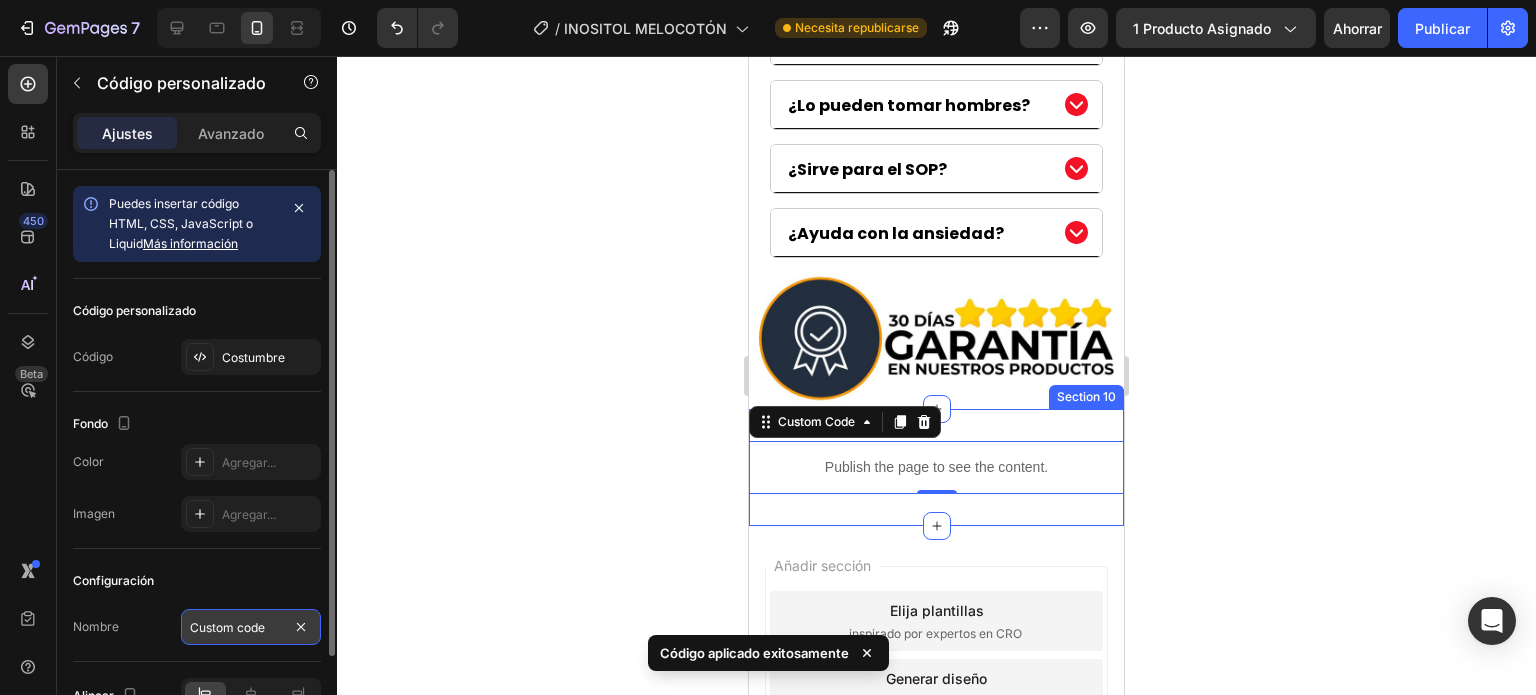 click on "Custom code" at bounding box center (251, 627) 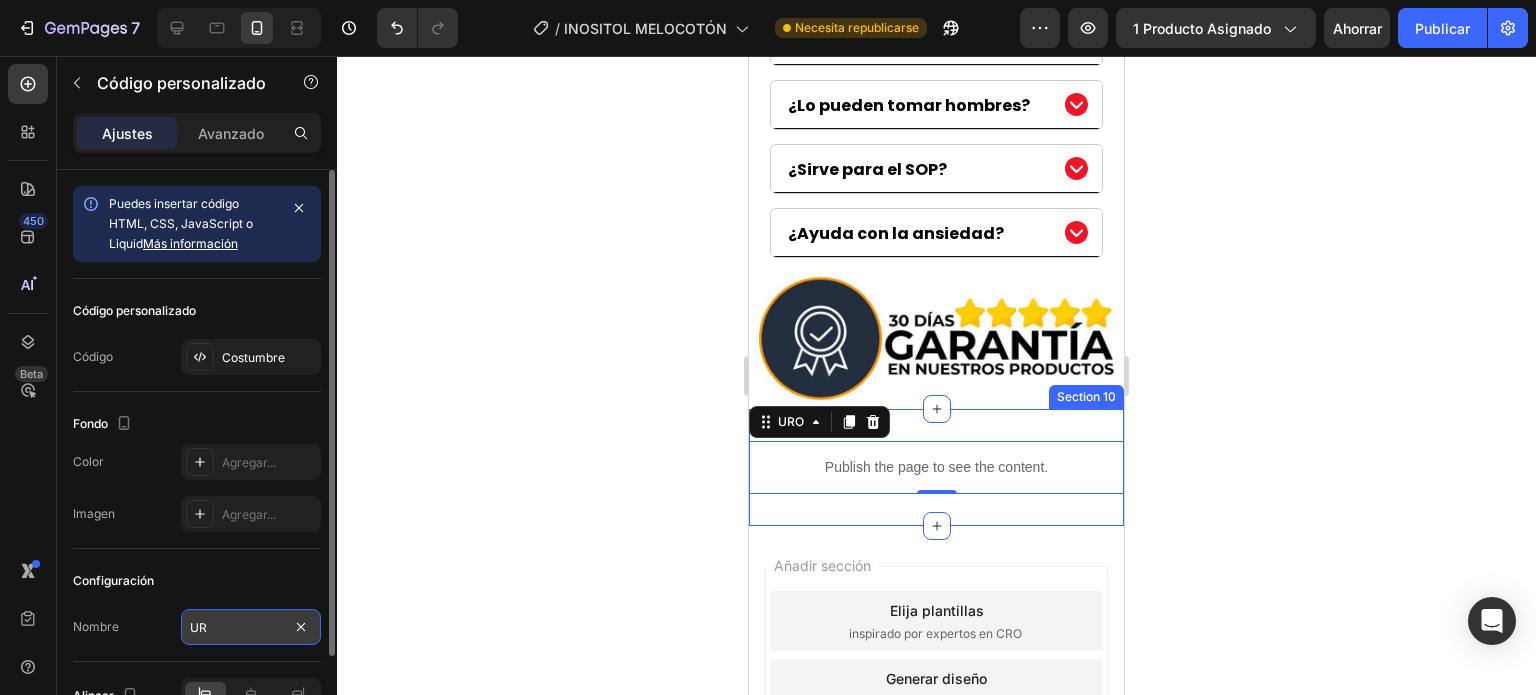 type on "U" 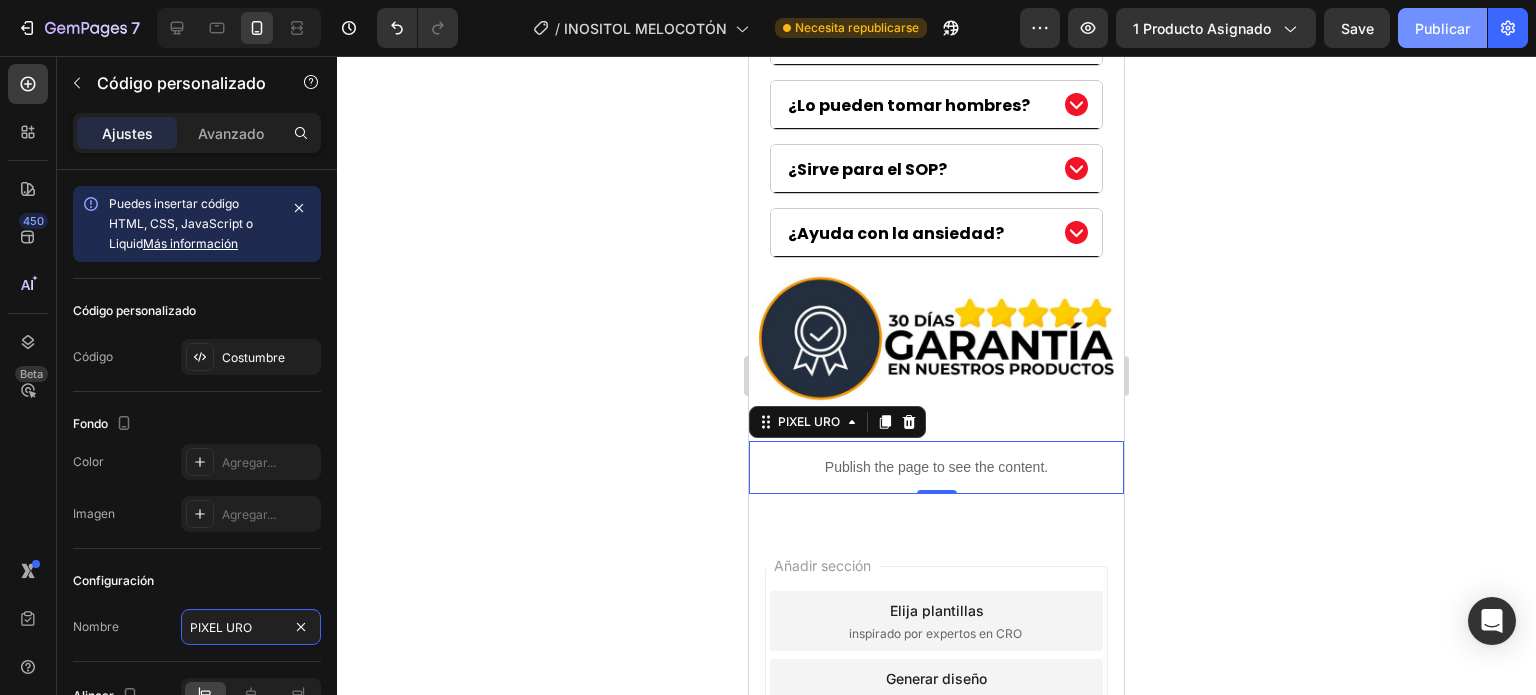 type on "PIXEL URO" 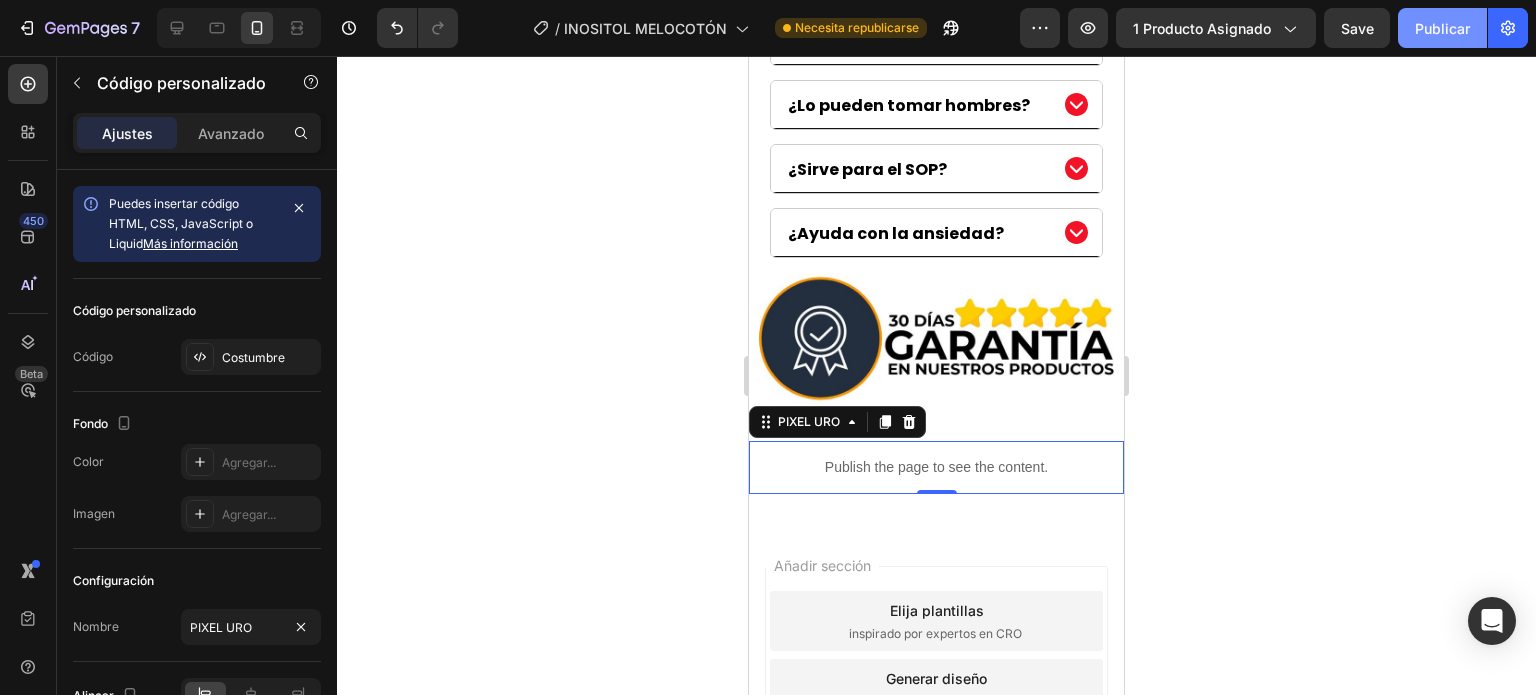 click on "Publicar" at bounding box center (1442, 28) 